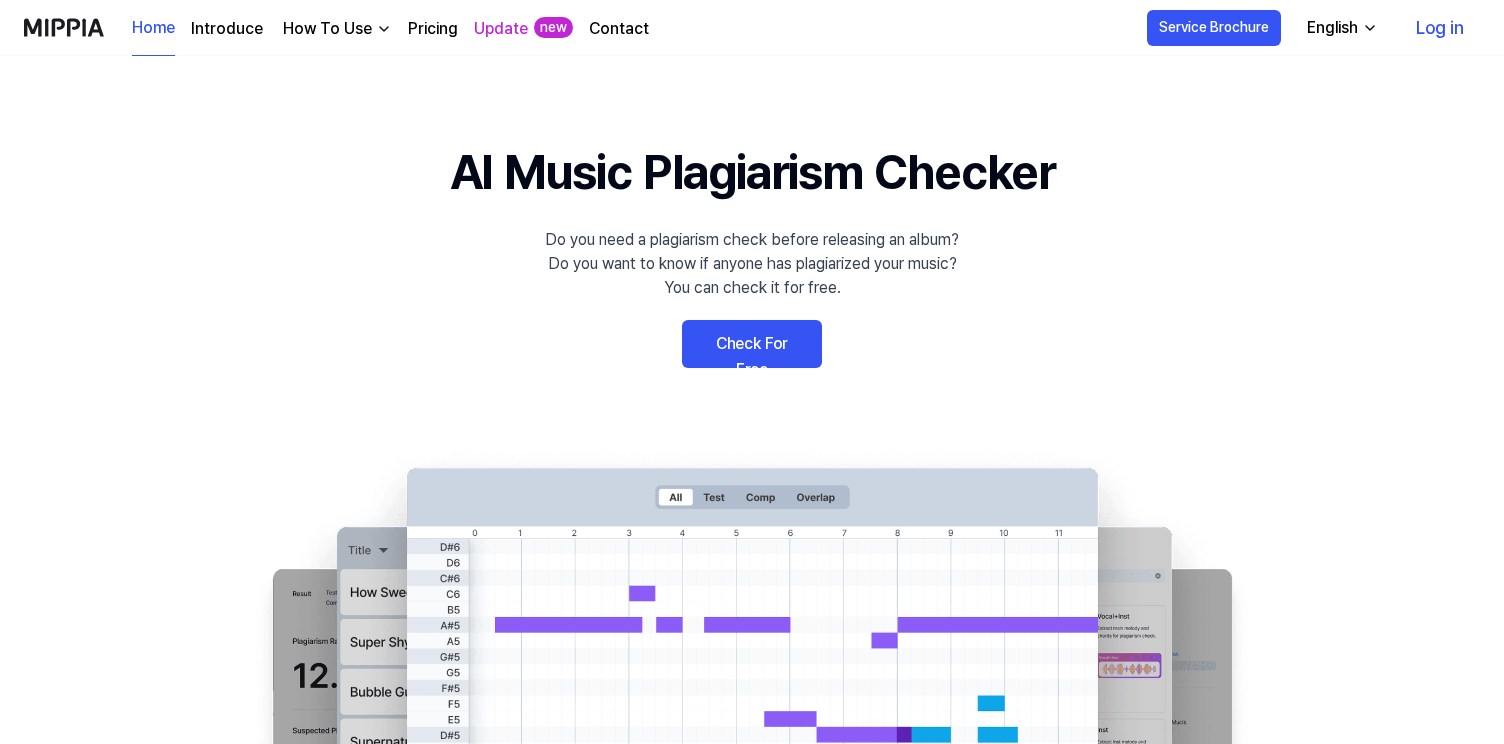scroll, scrollTop: 0, scrollLeft: 0, axis: both 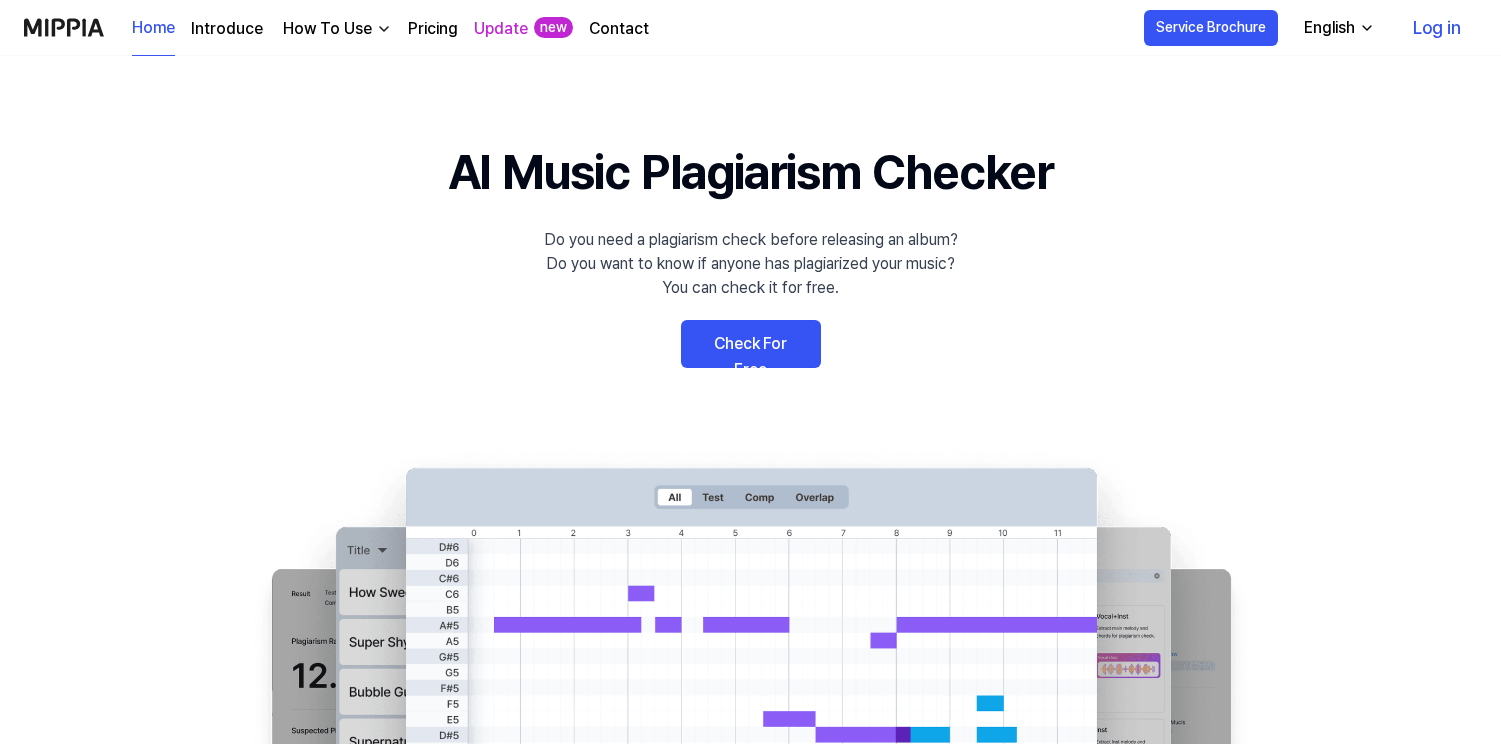 click on "Check For Free" at bounding box center (751, 344) 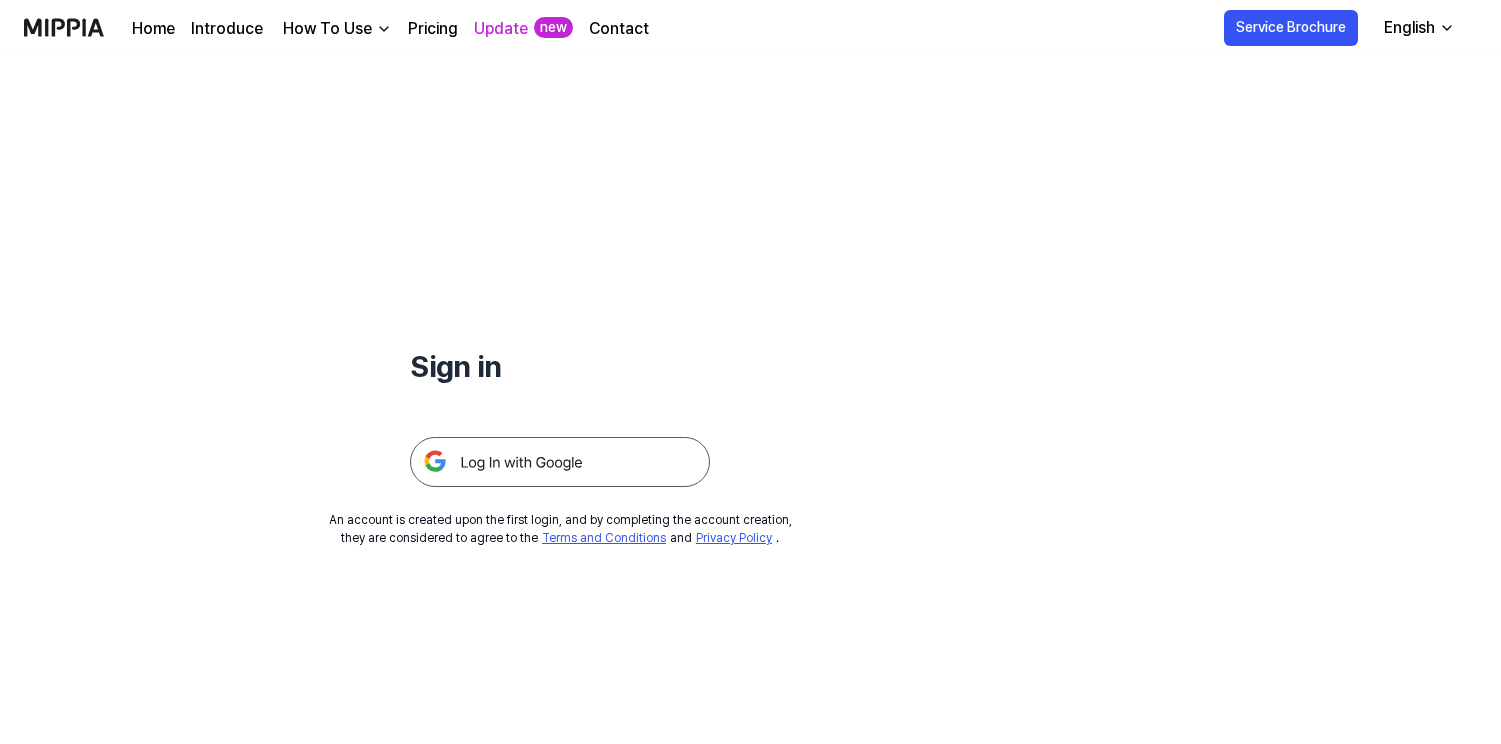 click at bounding box center [560, 462] 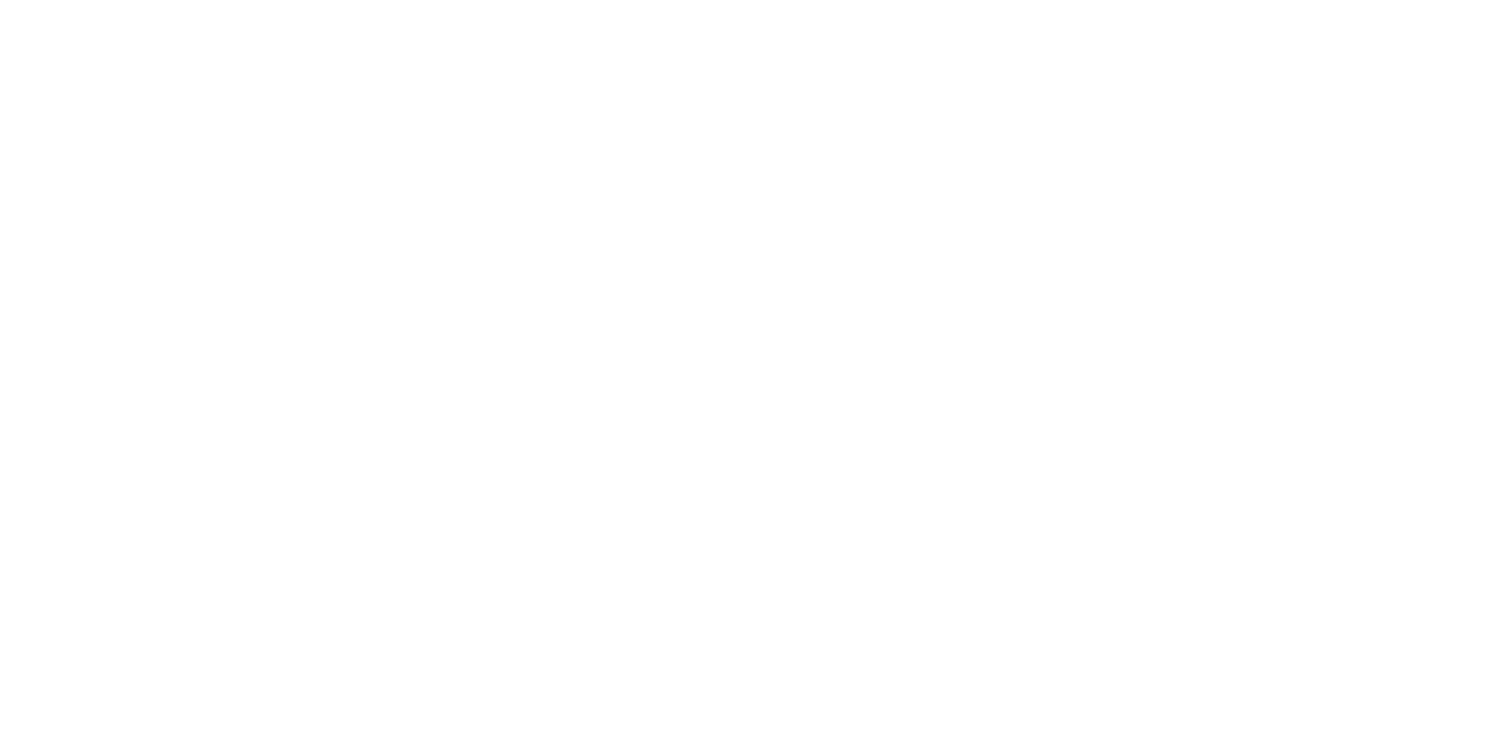 scroll, scrollTop: 0, scrollLeft: 0, axis: both 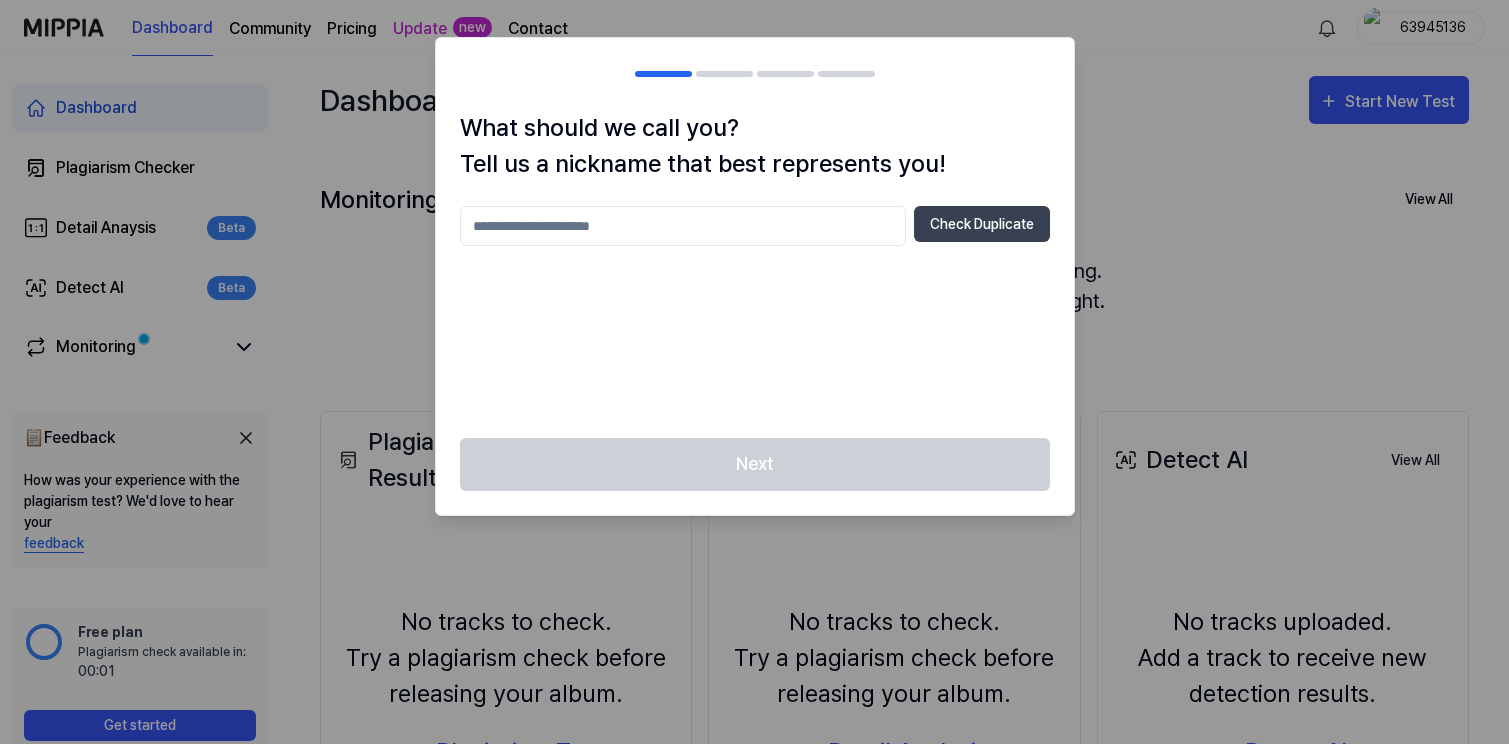 click at bounding box center [754, 372] 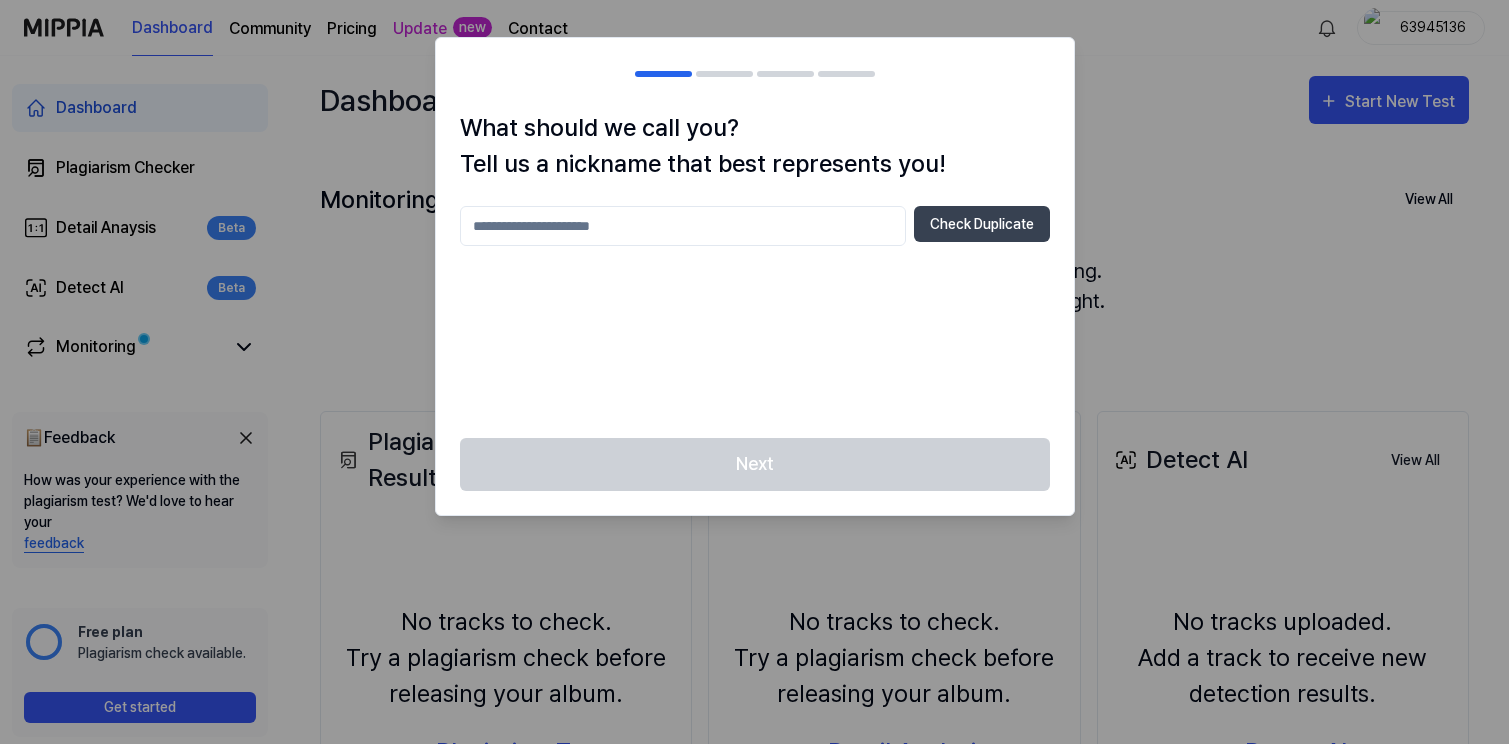 click at bounding box center [754, 372] 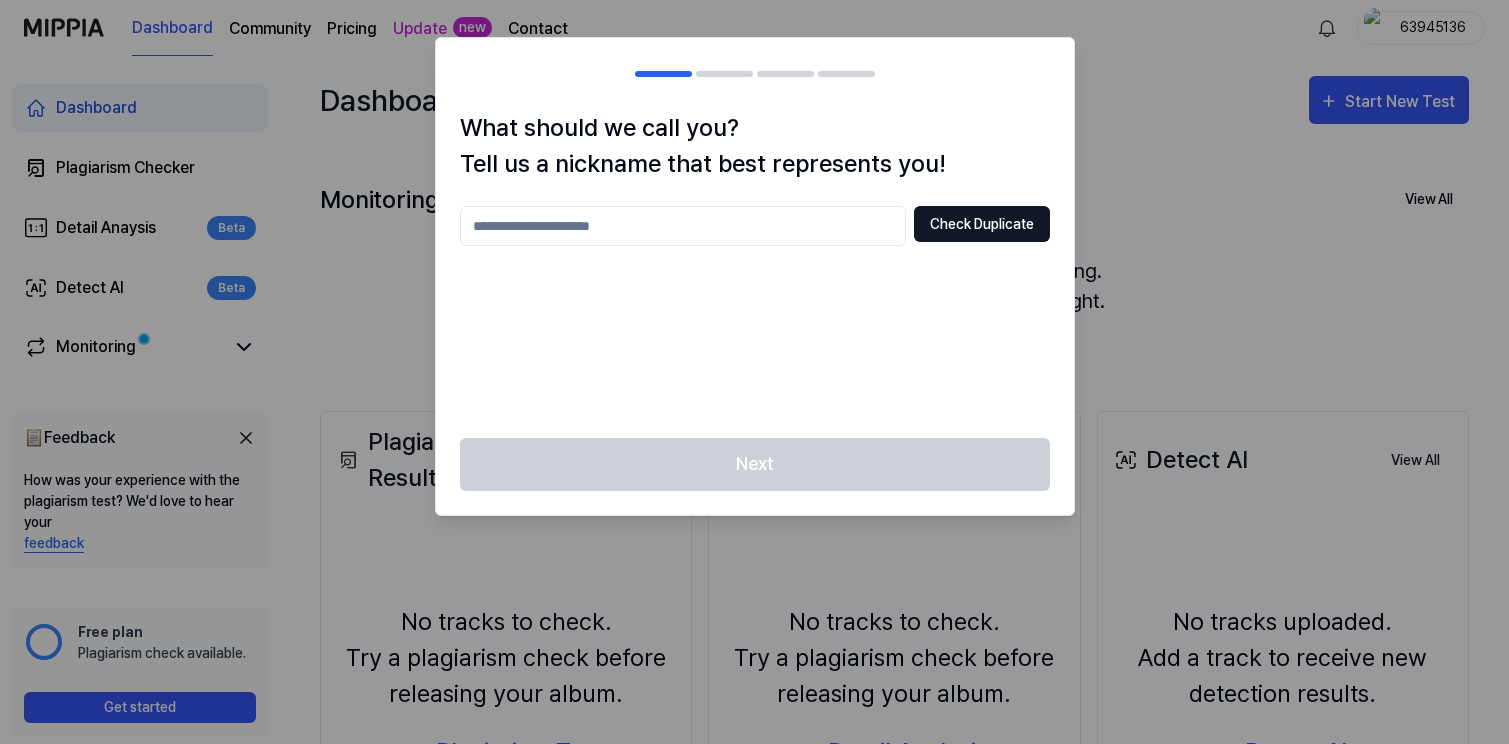 click on "Check Duplicate" at bounding box center [982, 224] 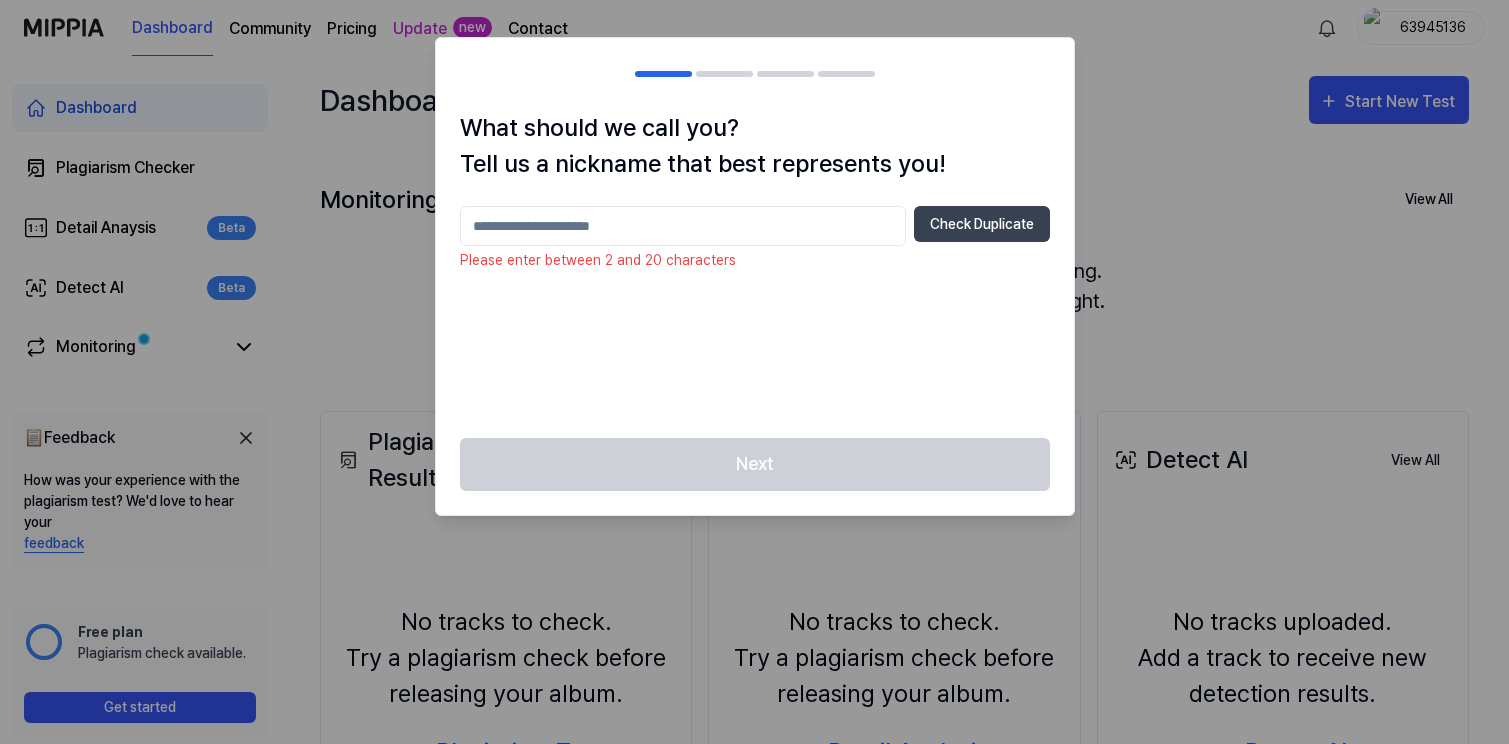 click at bounding box center [683, 226] 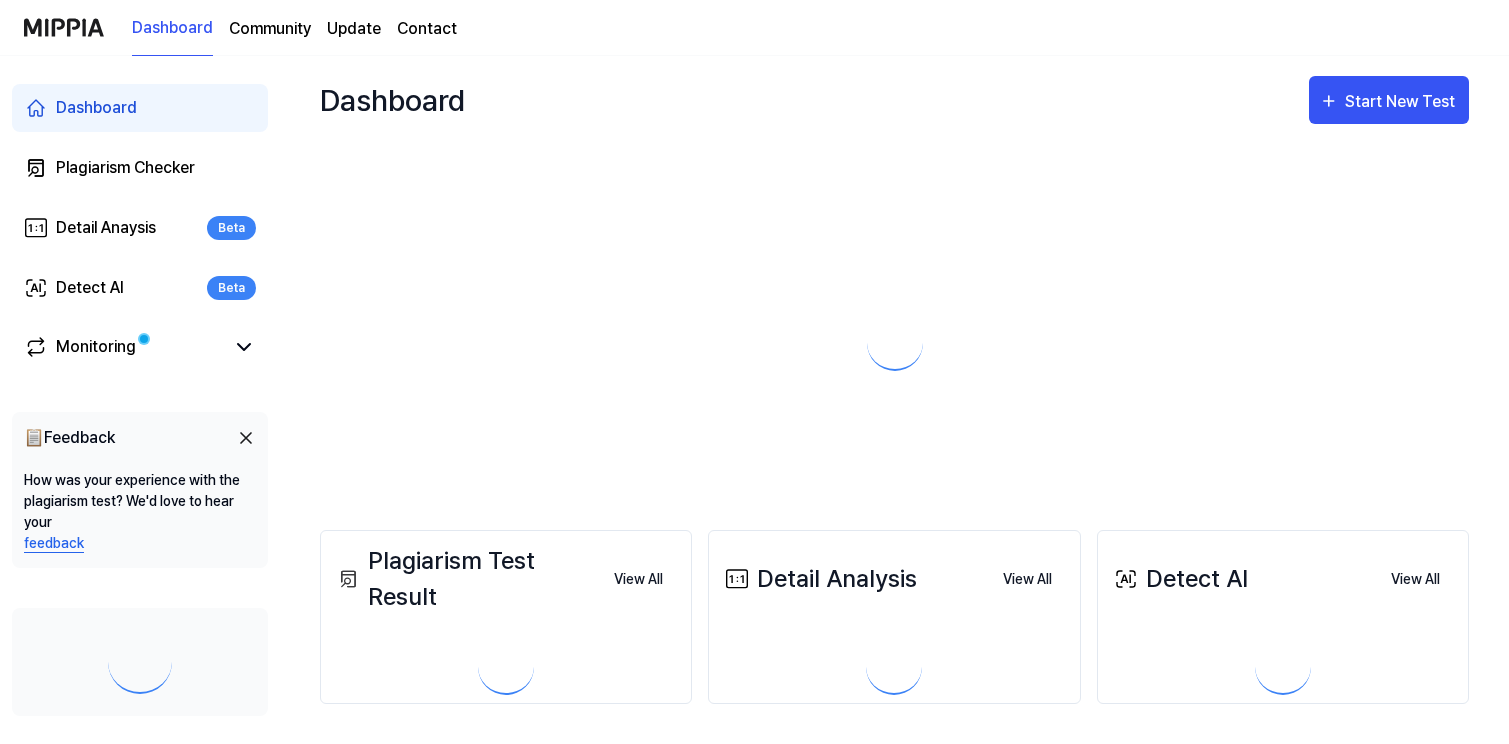 scroll, scrollTop: 0, scrollLeft: 0, axis: both 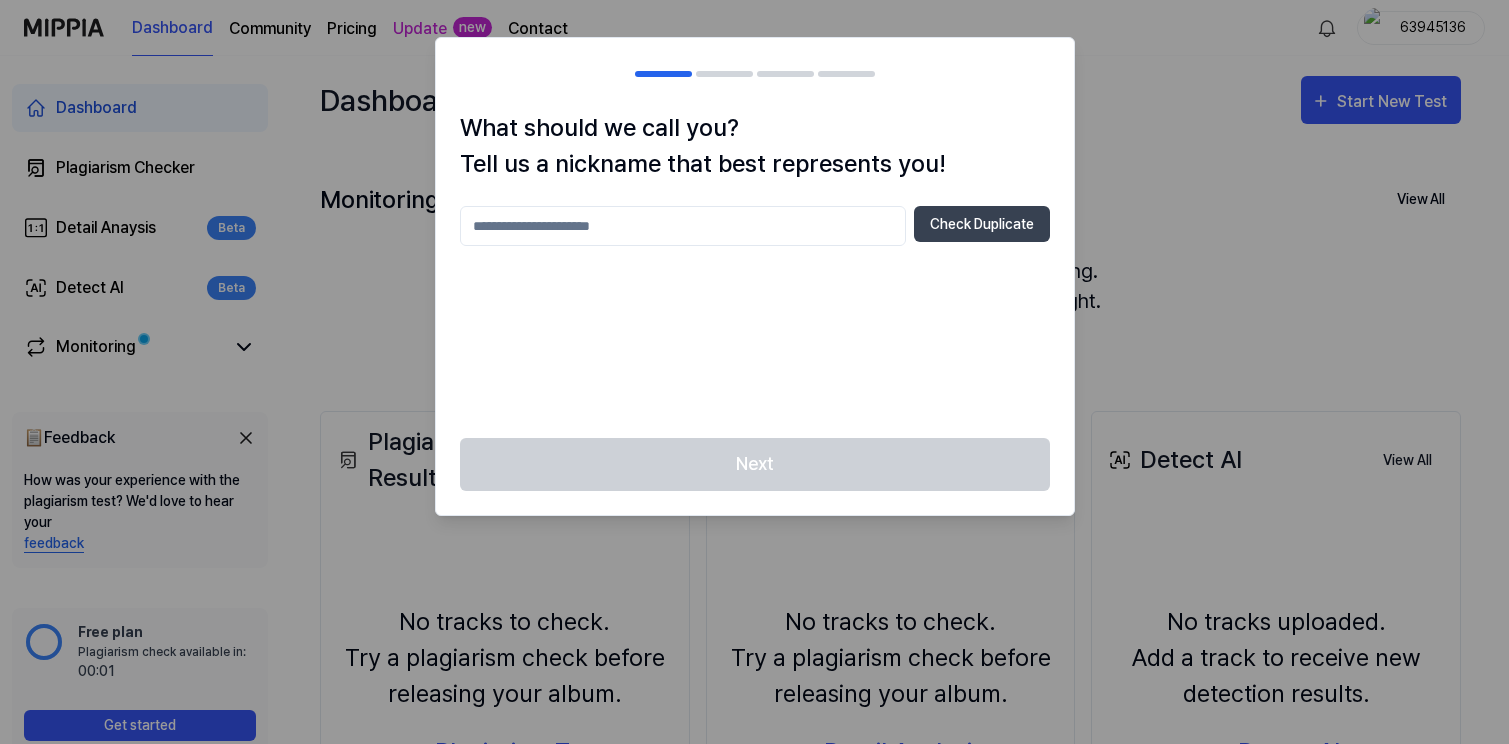 click at bounding box center [683, 226] 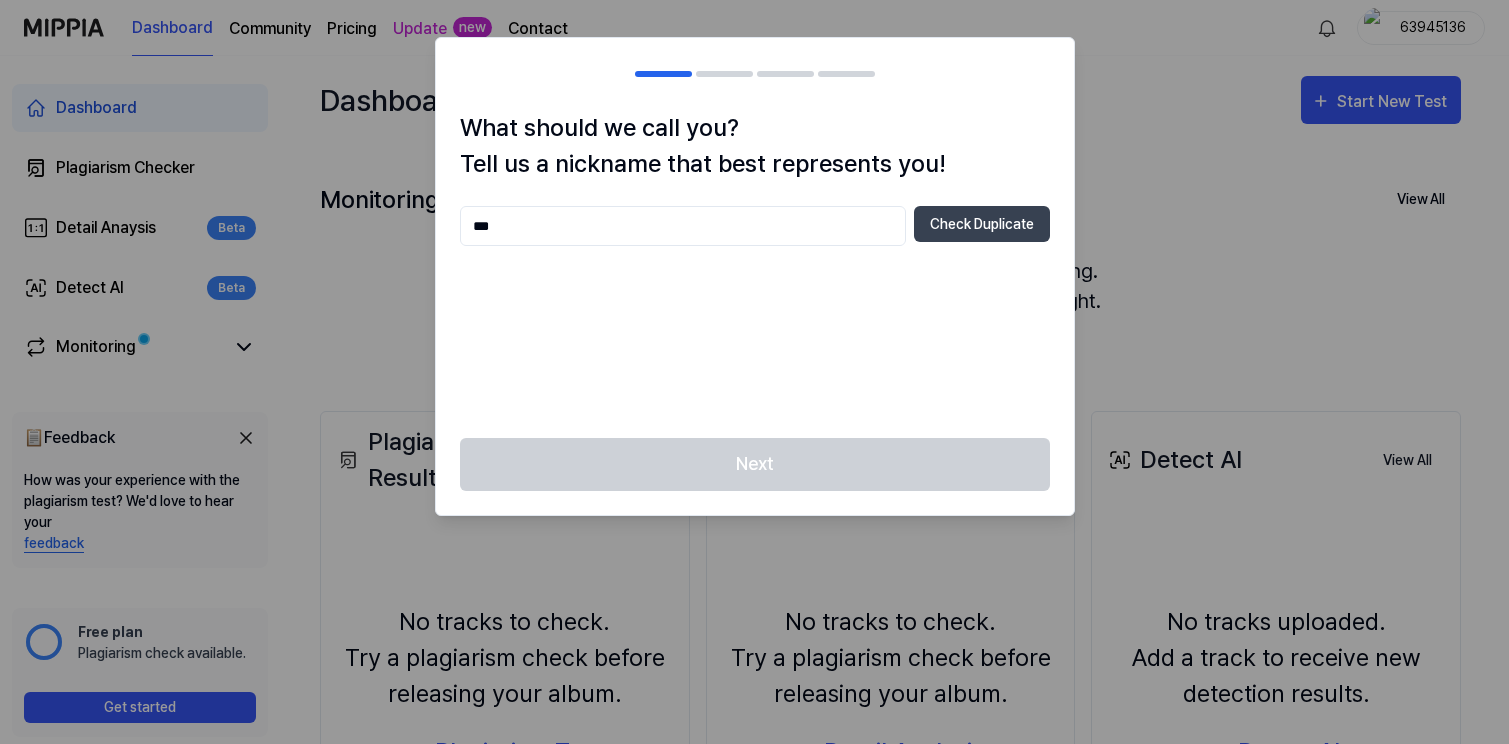 type on "***" 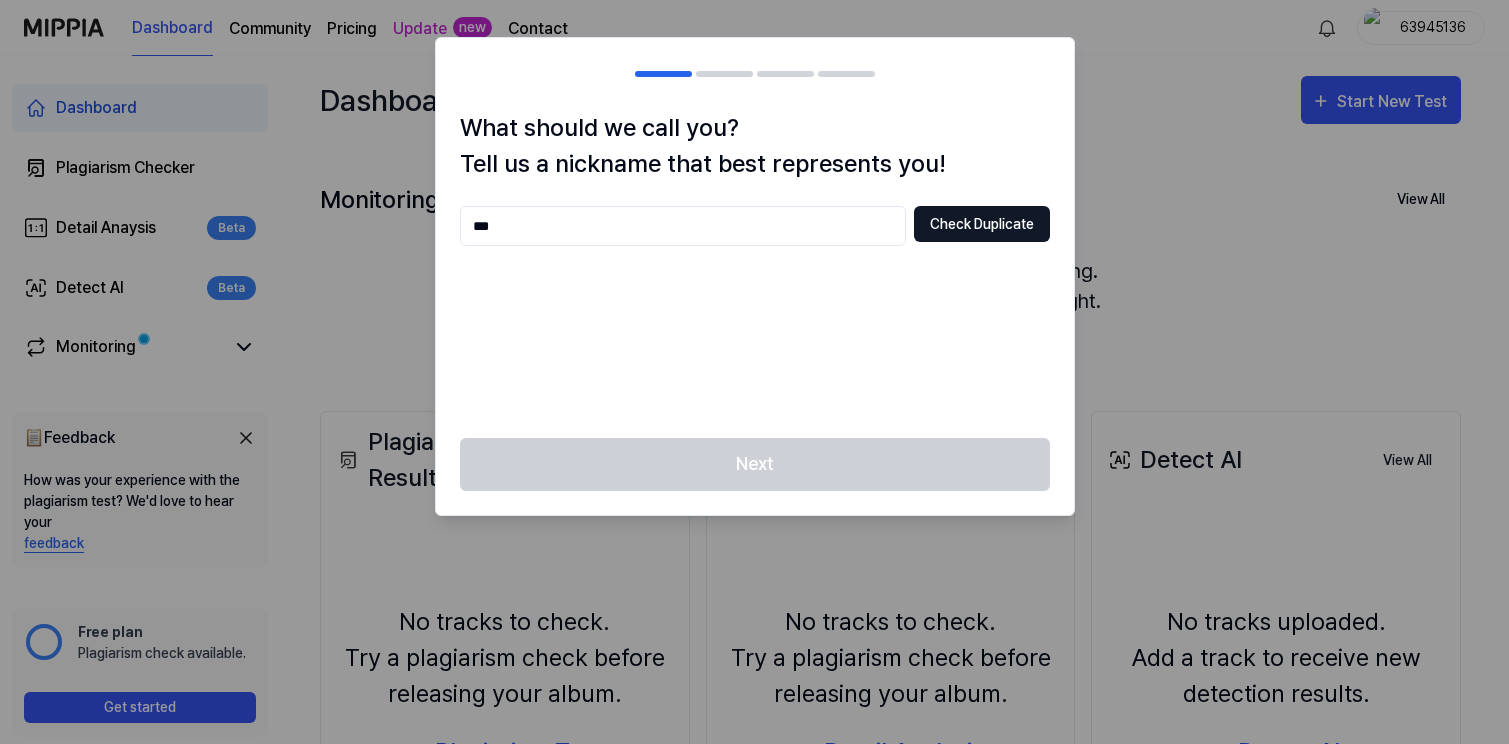 click on "Check Duplicate" at bounding box center (982, 224) 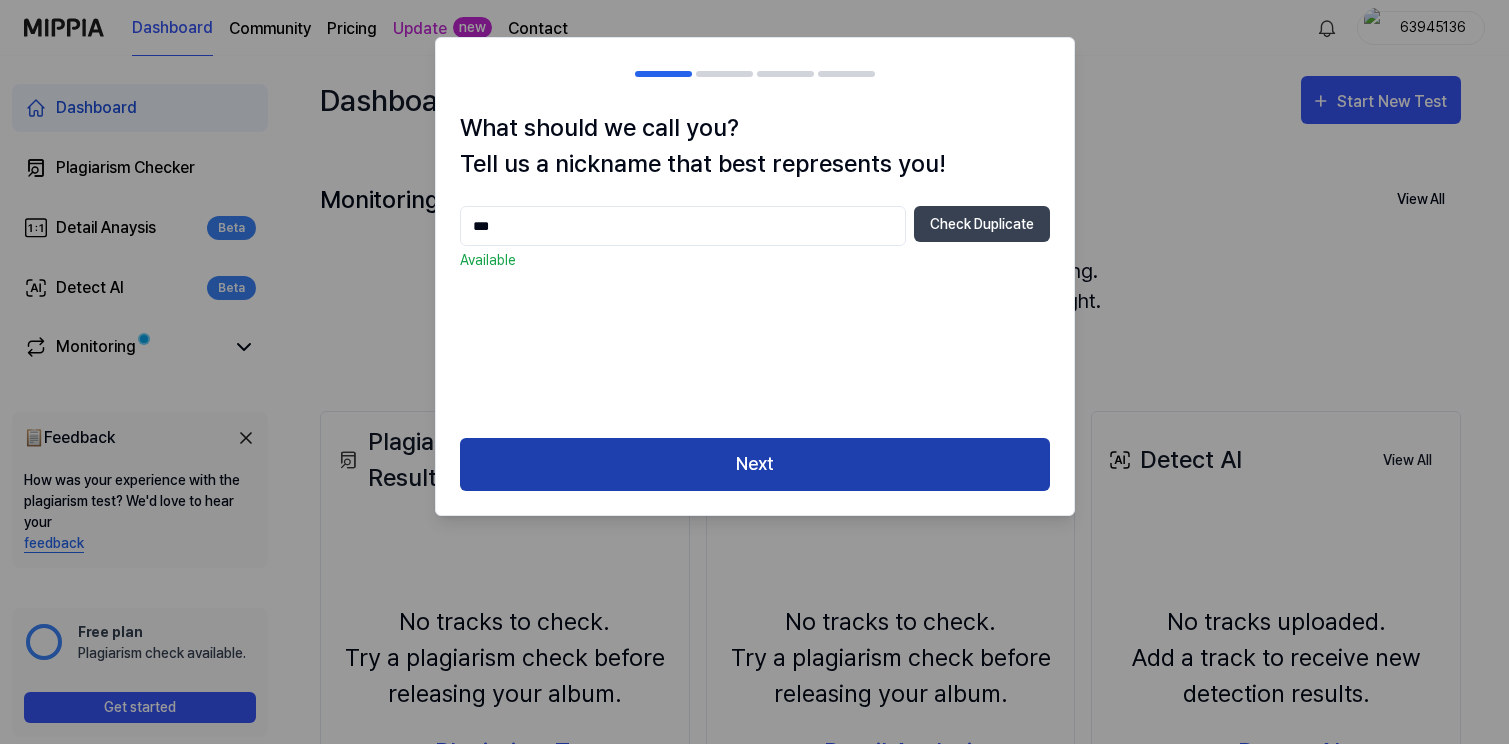 click on "Next" at bounding box center (755, 464) 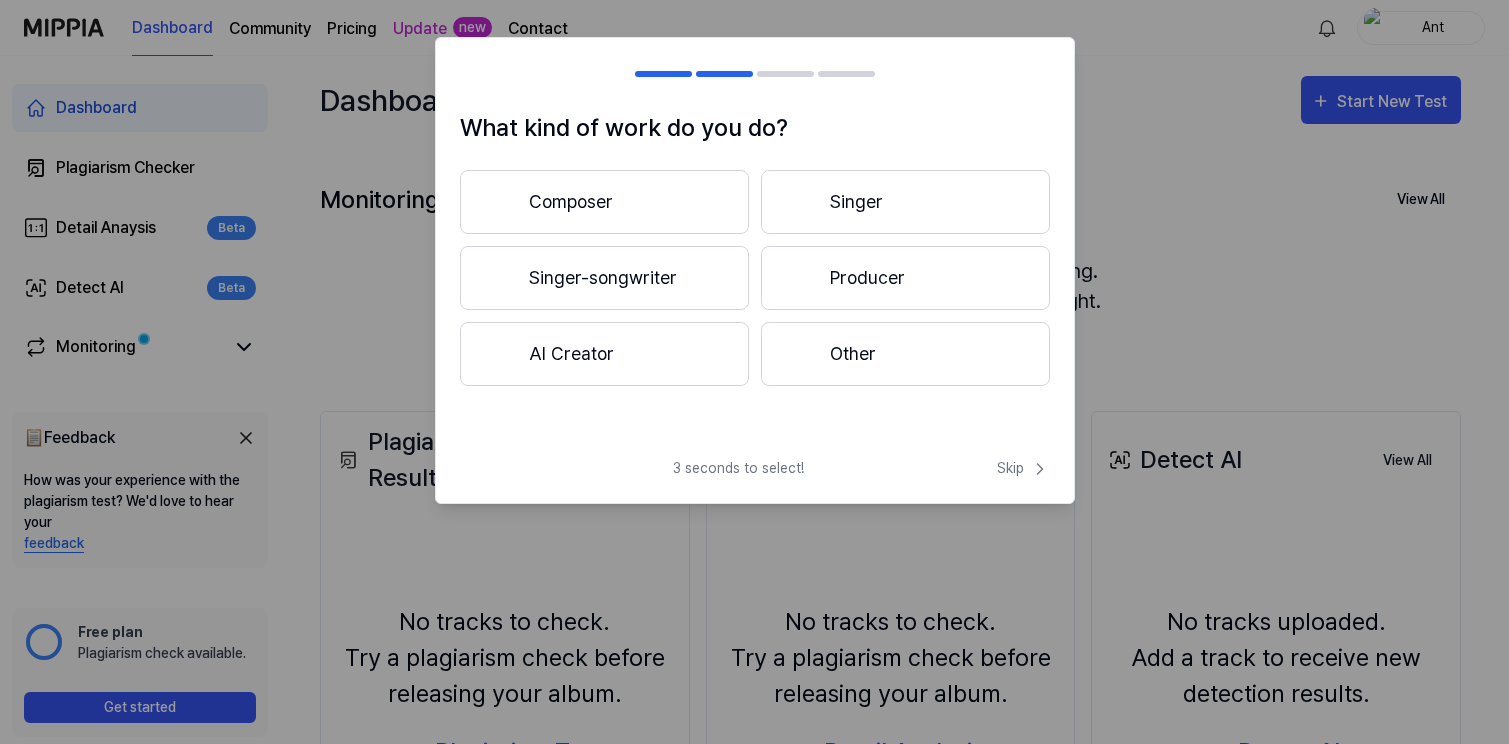 click on "Singer" at bounding box center (905, 202) 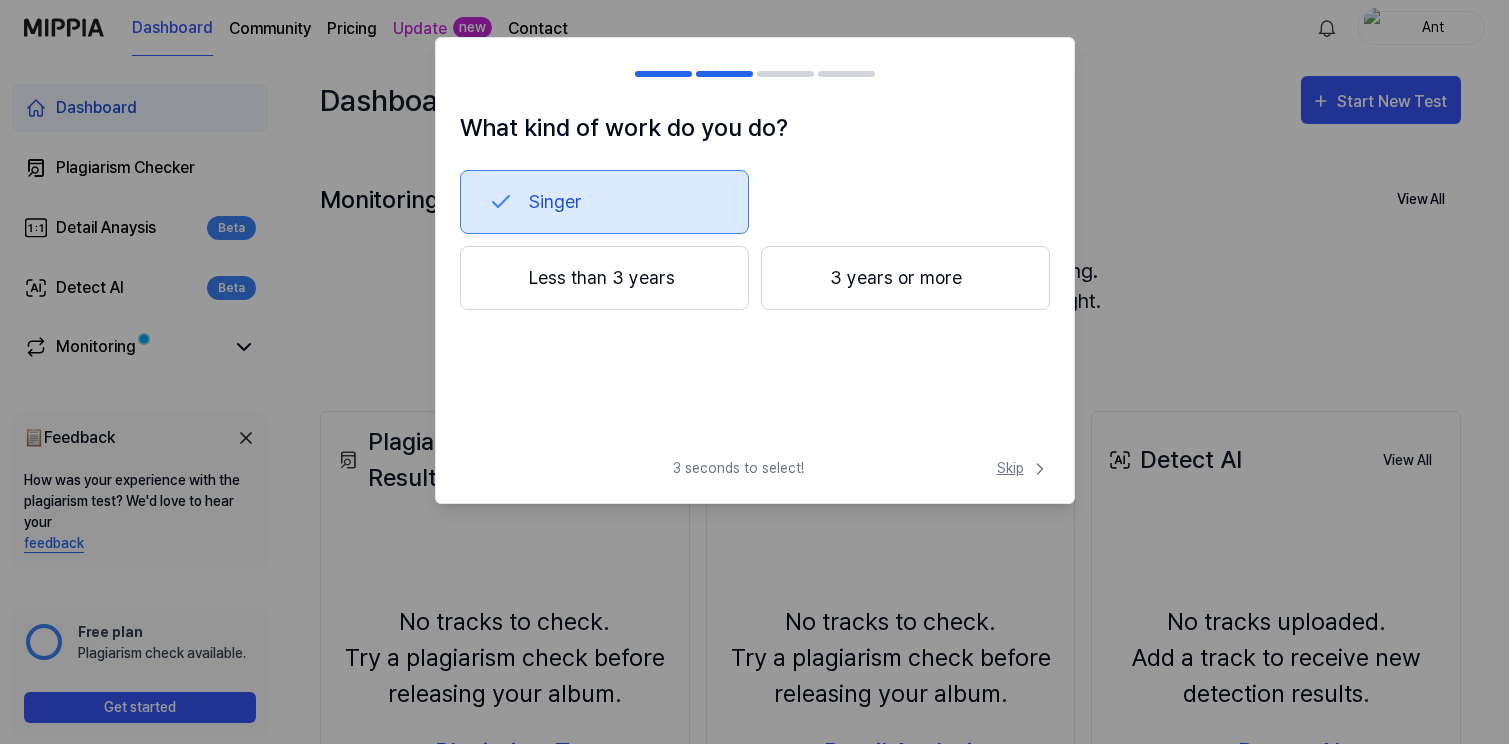 click on "Skip" at bounding box center (1021, 468) 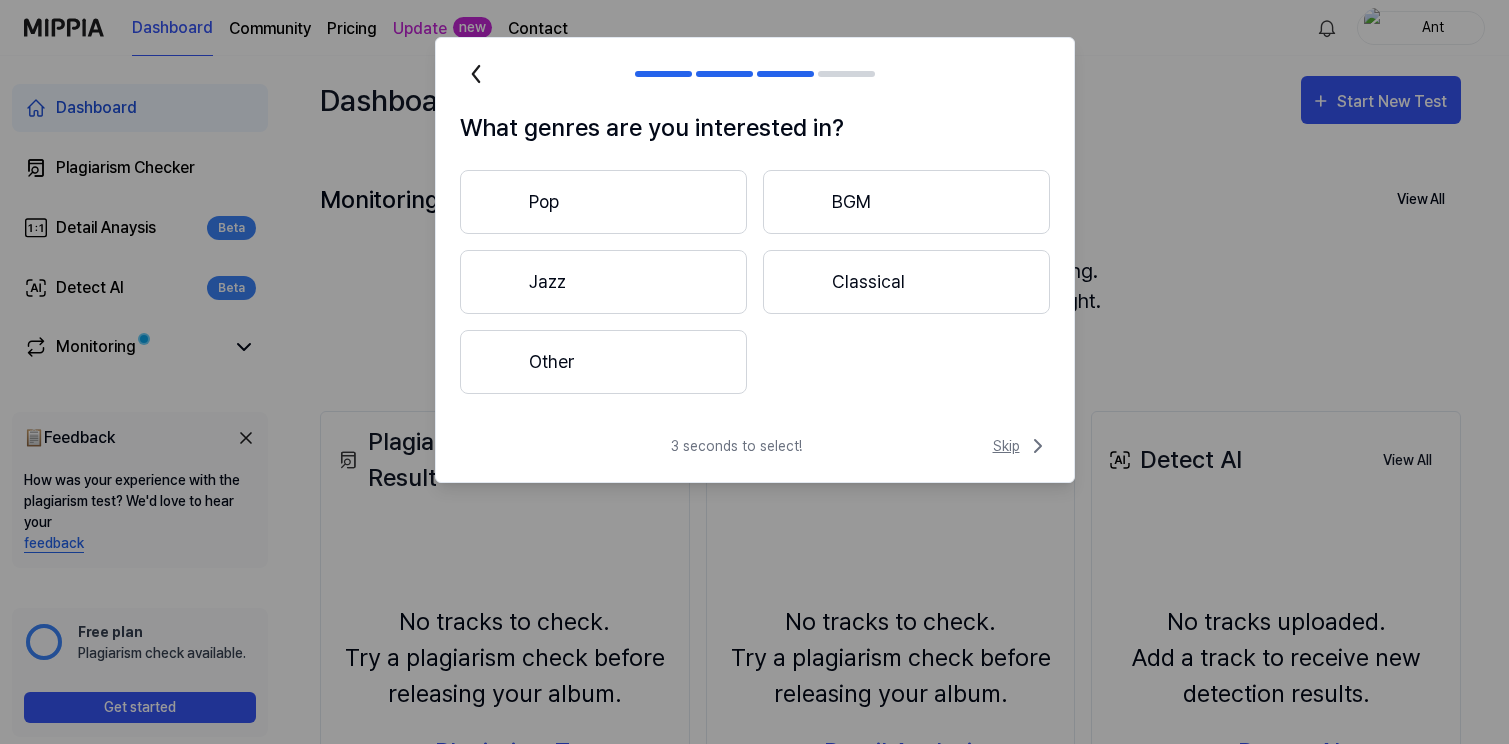 click on "Skip" at bounding box center (1021, 446) 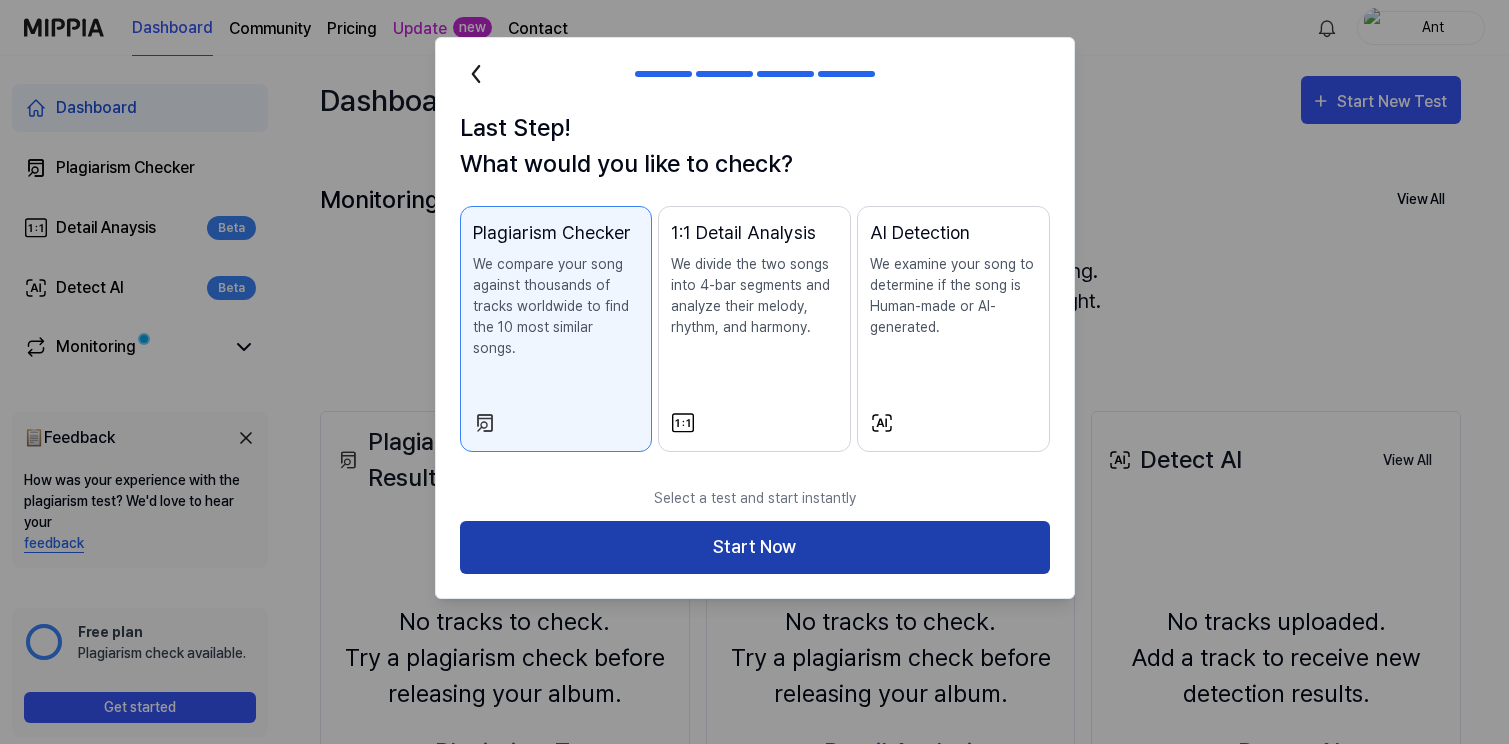click on "Start Now" at bounding box center [755, 547] 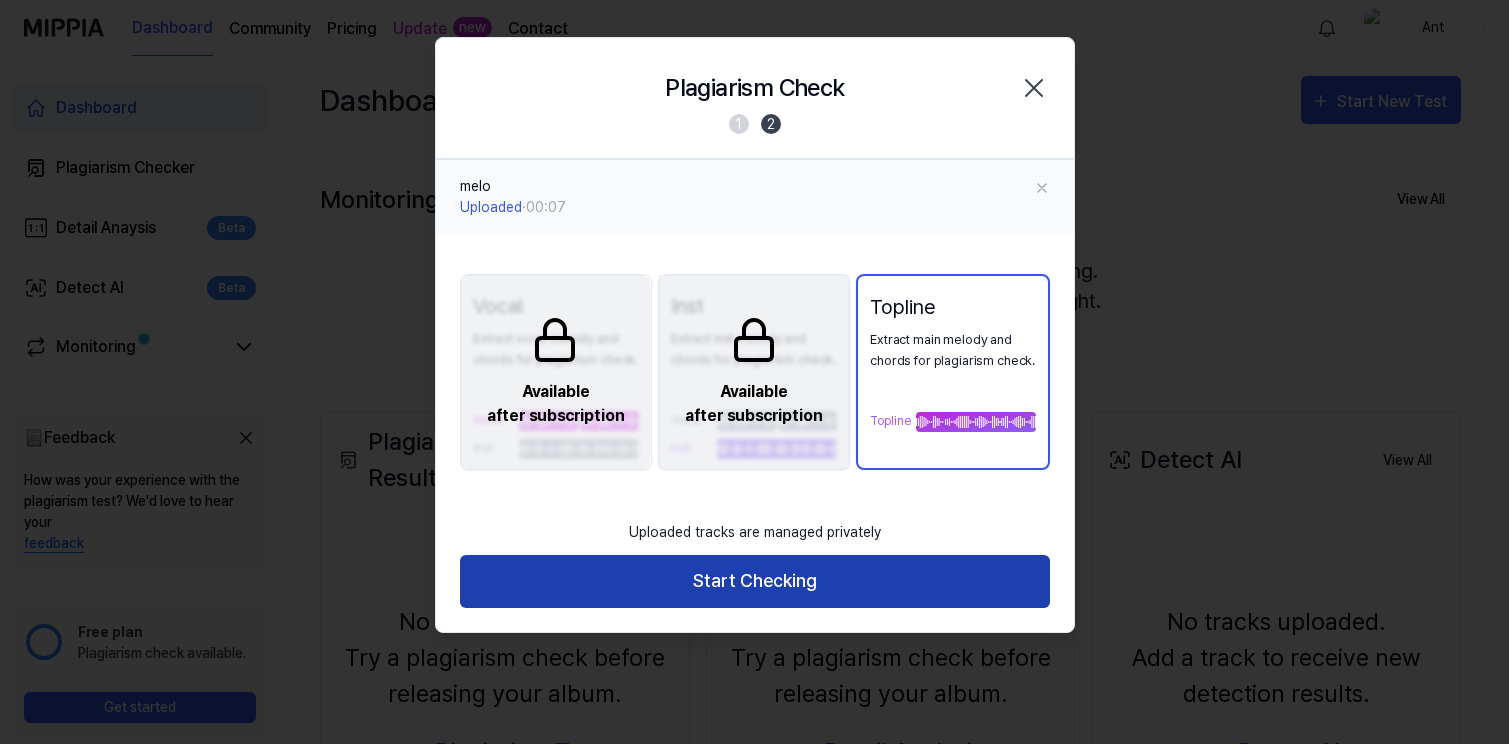 click on "Start Checking" at bounding box center (755, 581) 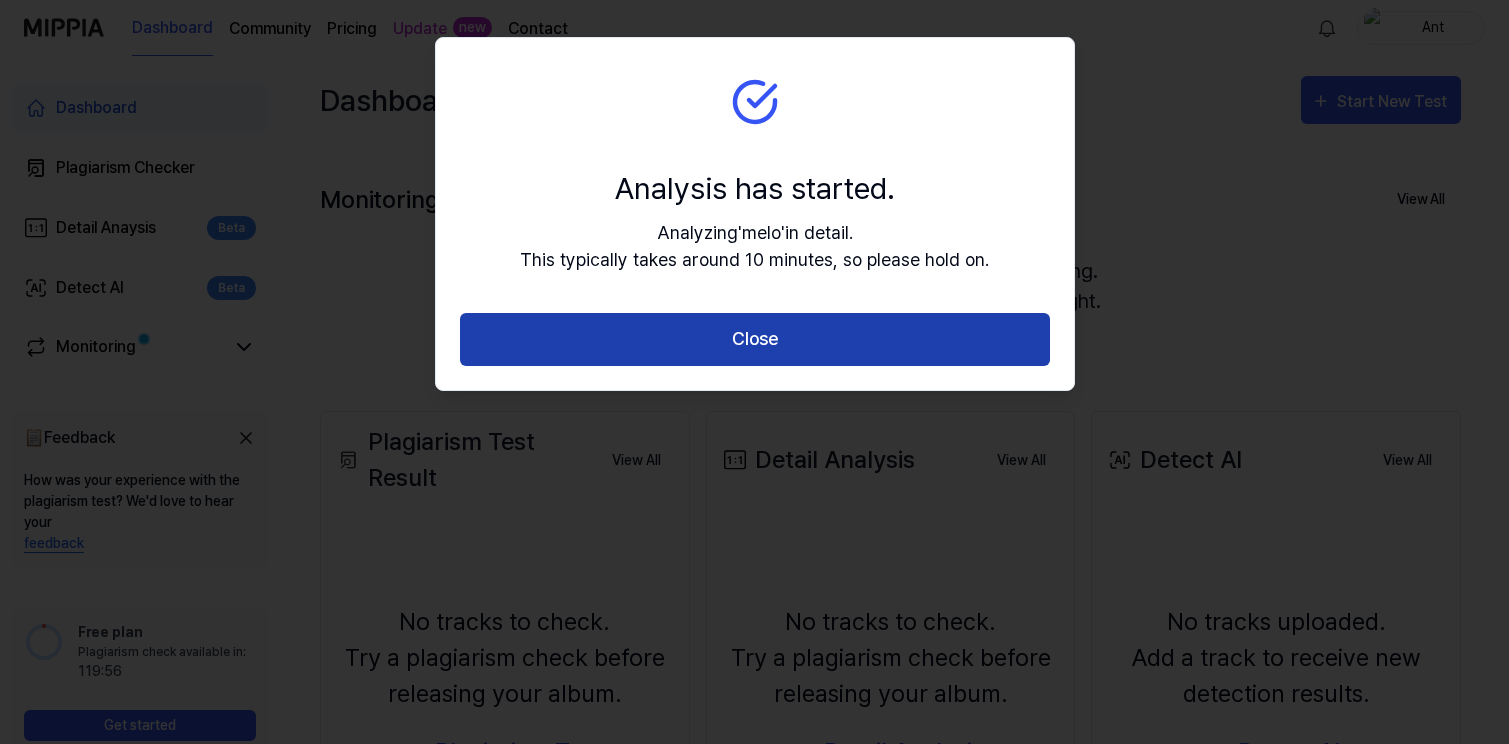 click on "Close" at bounding box center (755, 339) 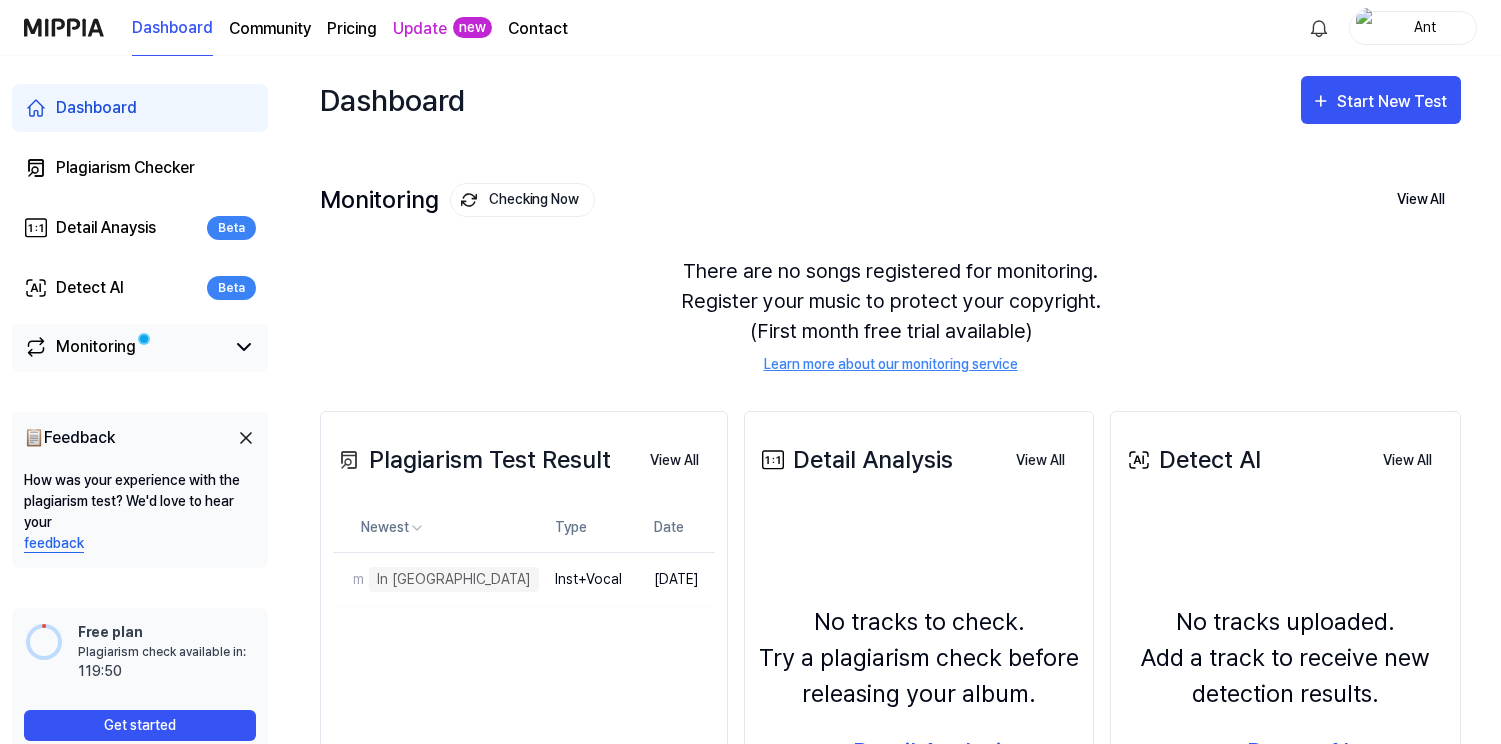 click at bounding box center (143, 339) 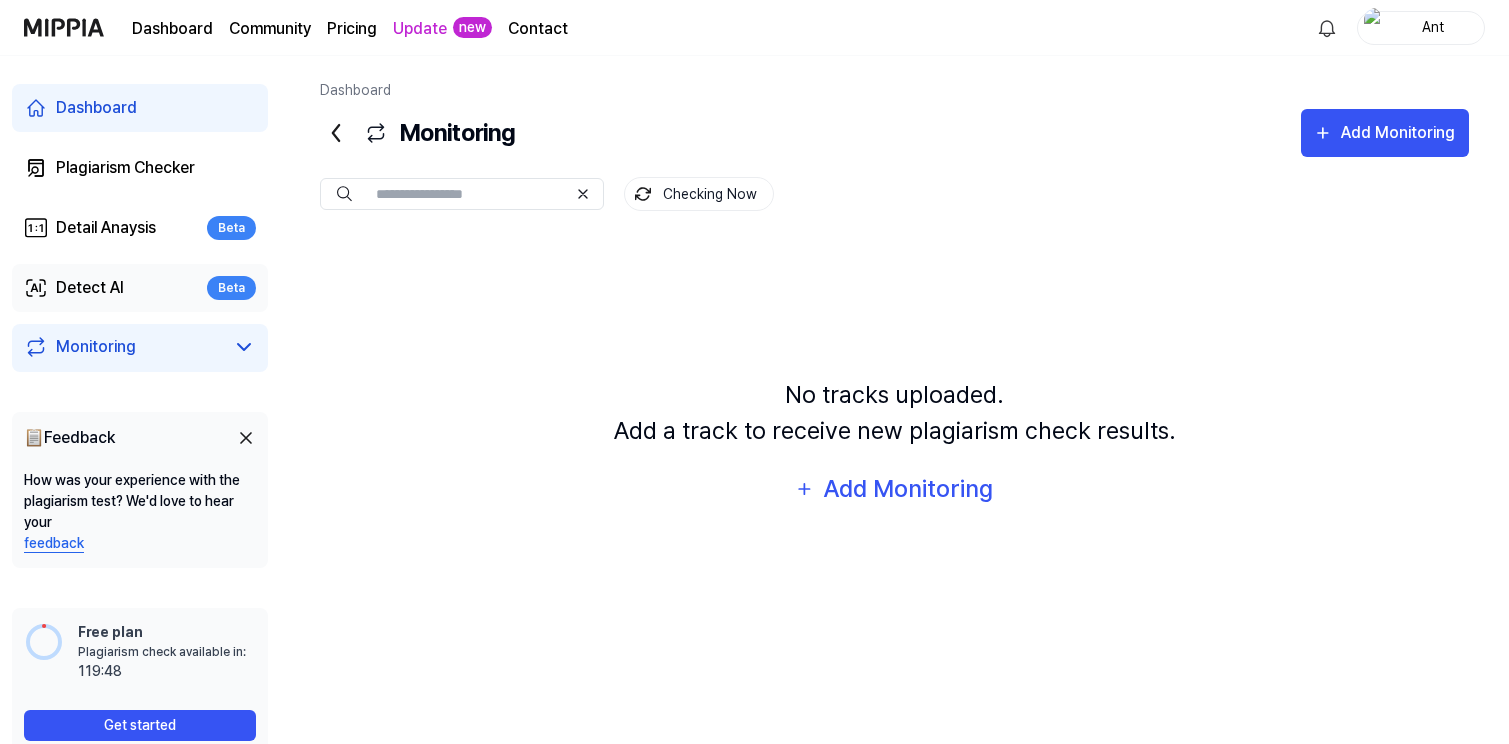 click on "Detect AI" at bounding box center (90, 288) 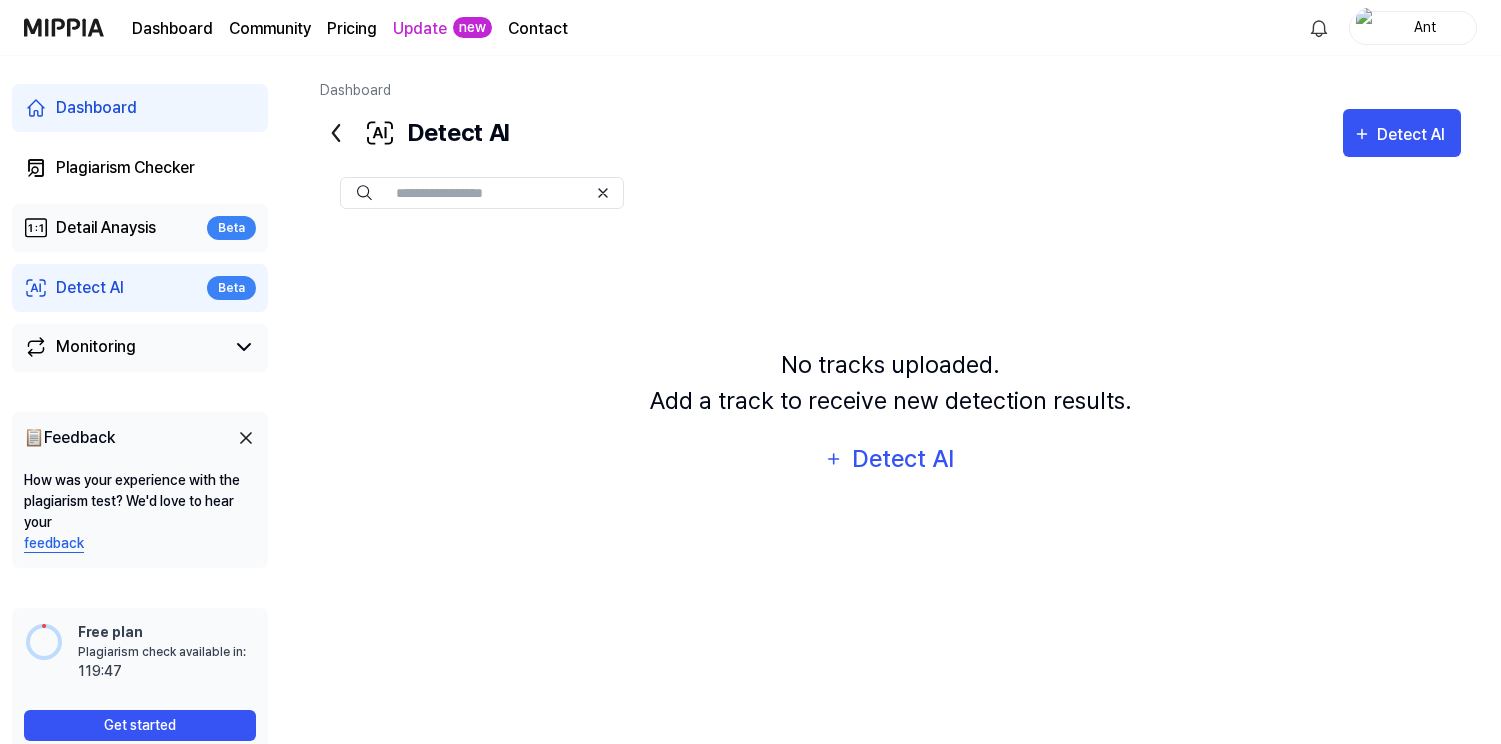 click on "Detail Anaysis" at bounding box center [106, 228] 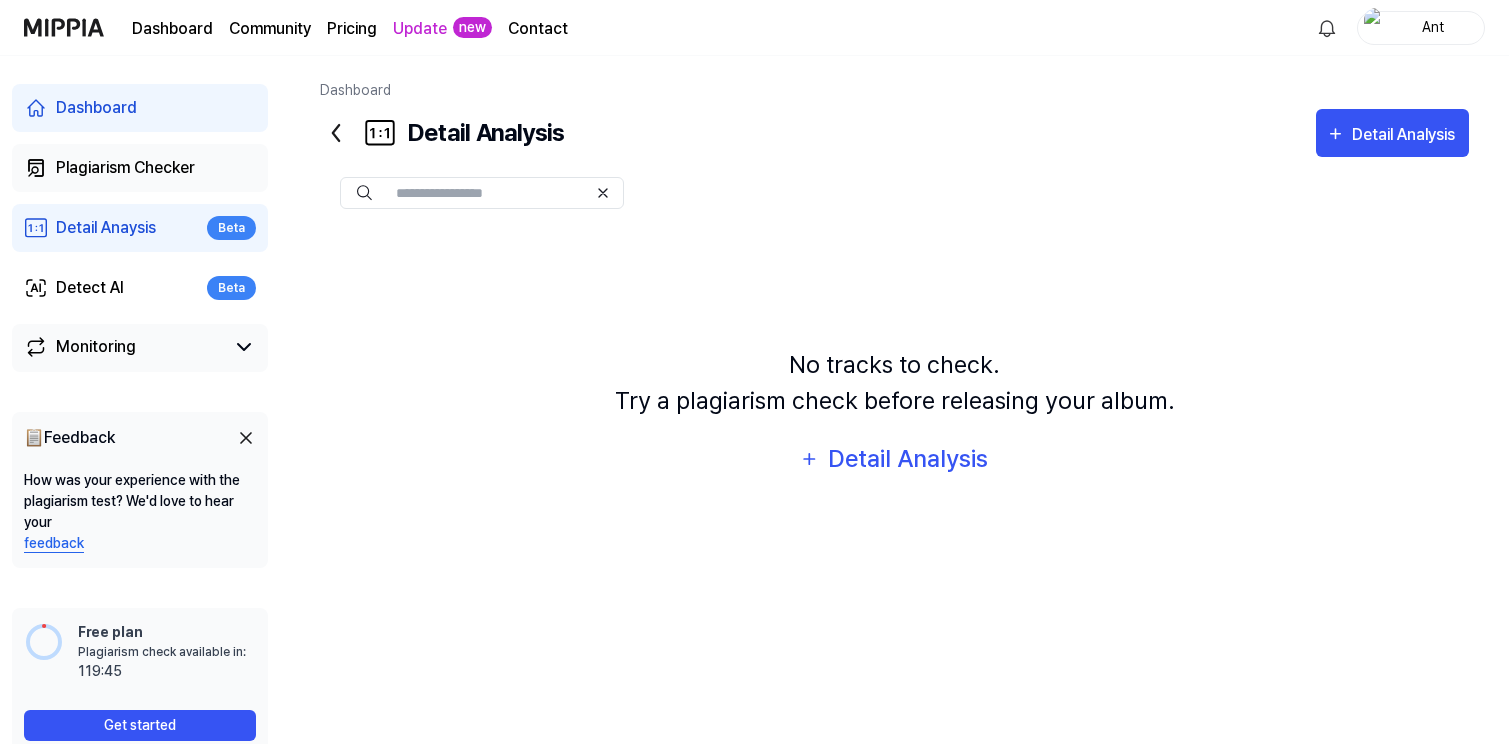click on "Plagiarism Checker" at bounding box center (125, 168) 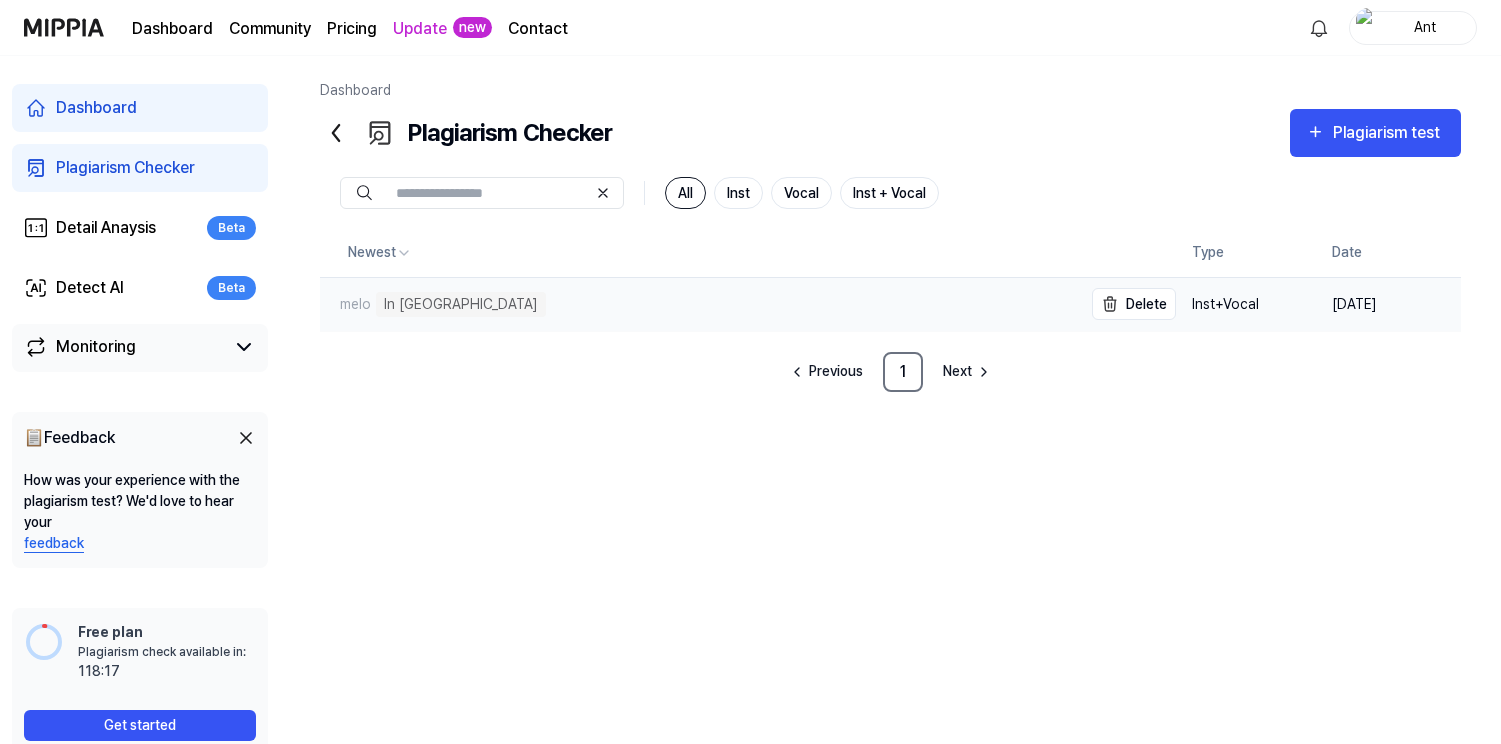 click on "melo In Queue" at bounding box center [701, 304] 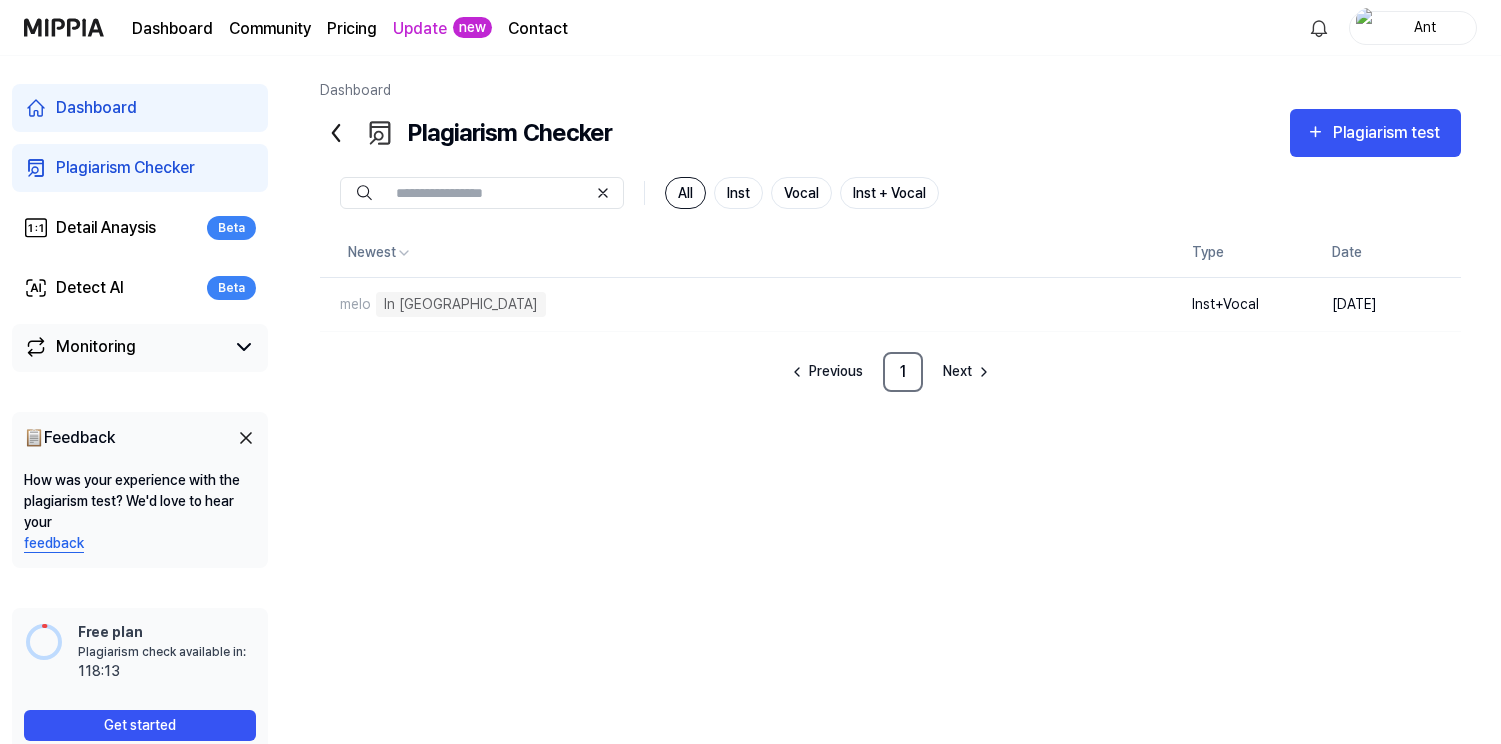 click on "Dashboard" at bounding box center [96, 108] 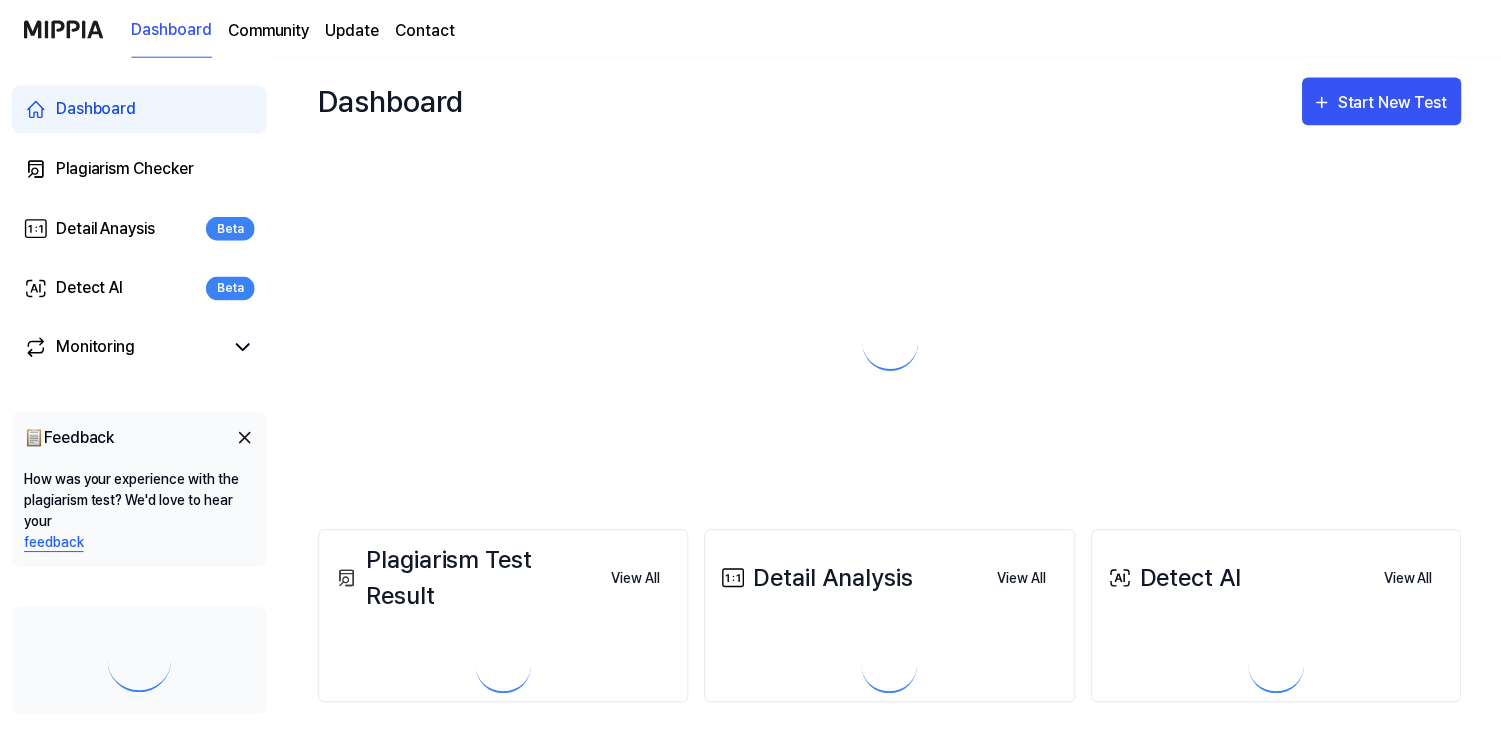 scroll, scrollTop: 0, scrollLeft: 0, axis: both 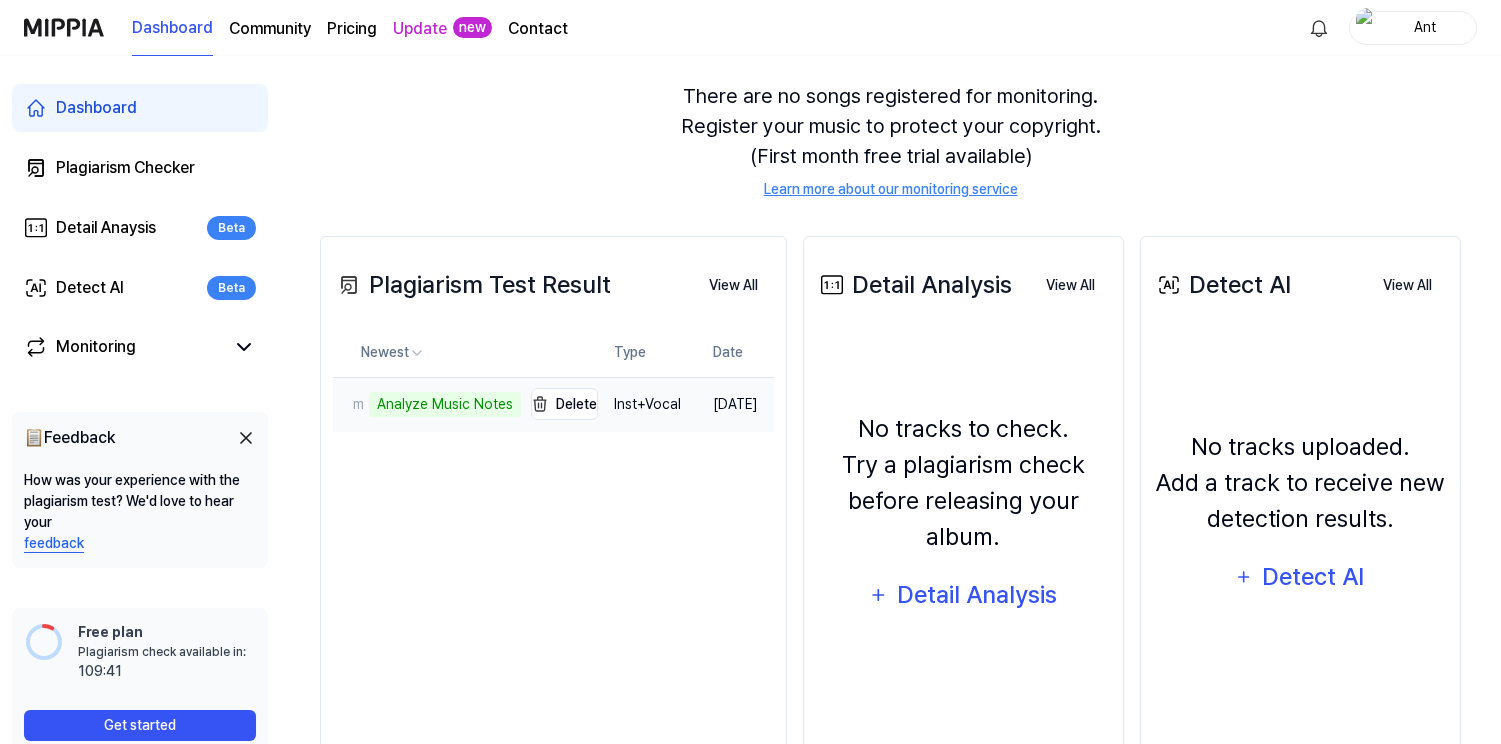 click on "Analyze Music Notes" at bounding box center [445, 404] 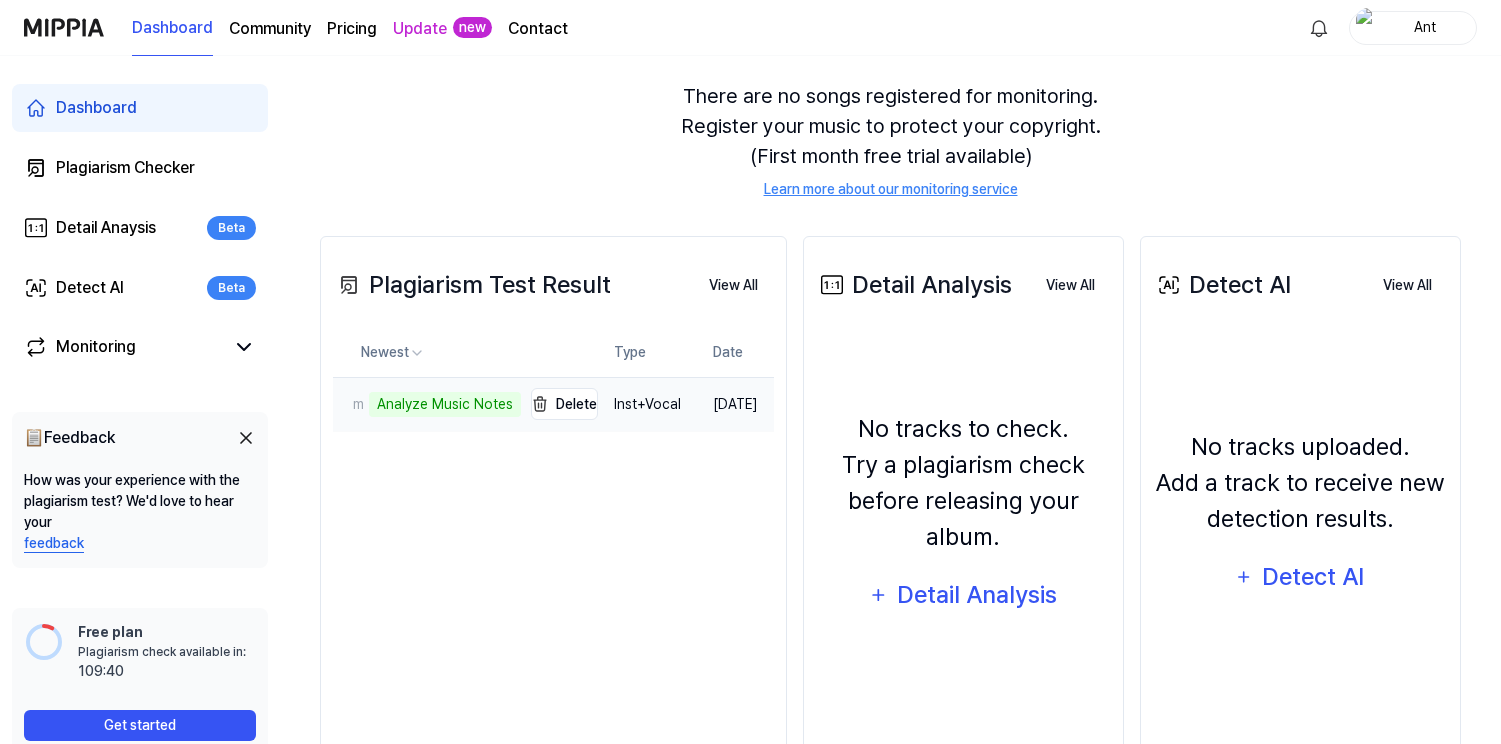 click on "Analyze Music Notes" at bounding box center [445, 404] 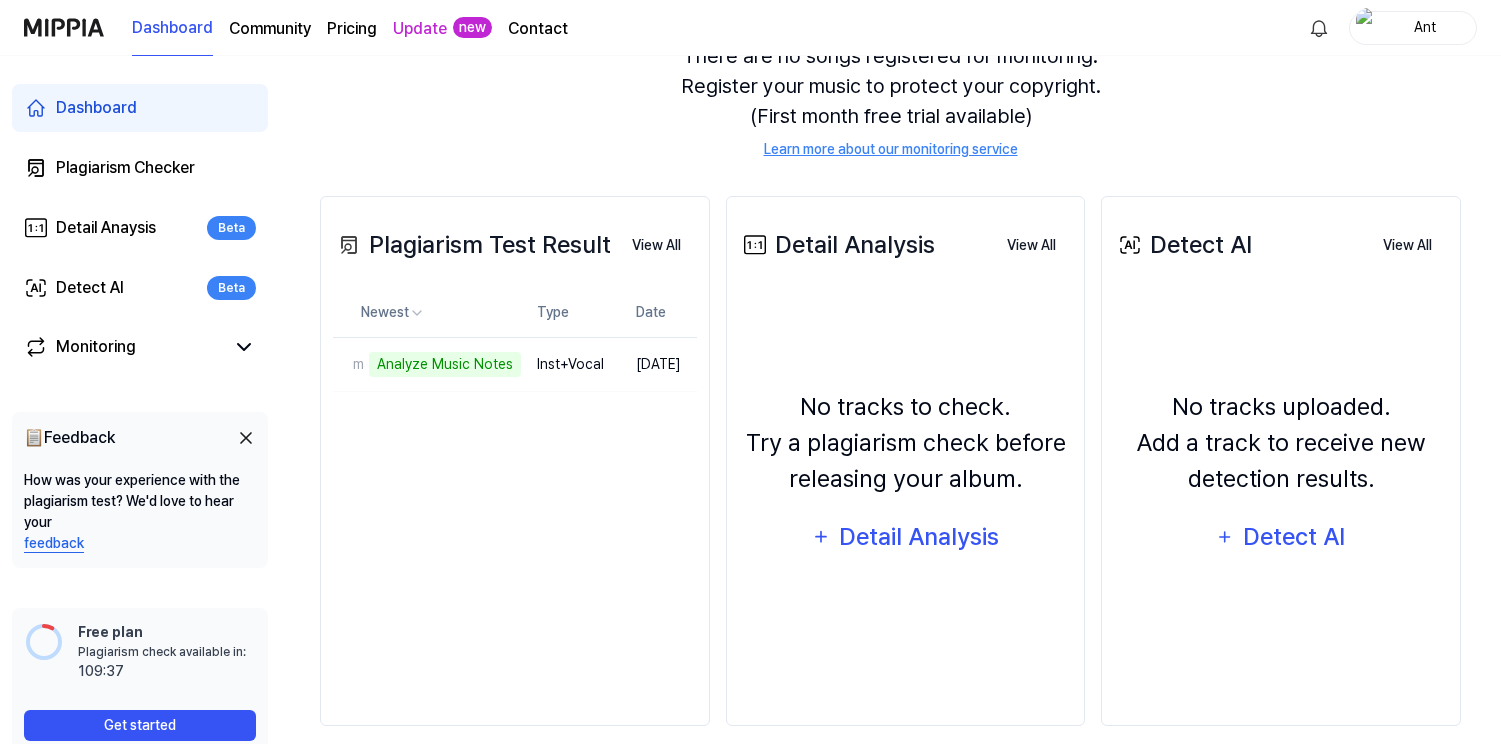 scroll, scrollTop: 221, scrollLeft: 0, axis: vertical 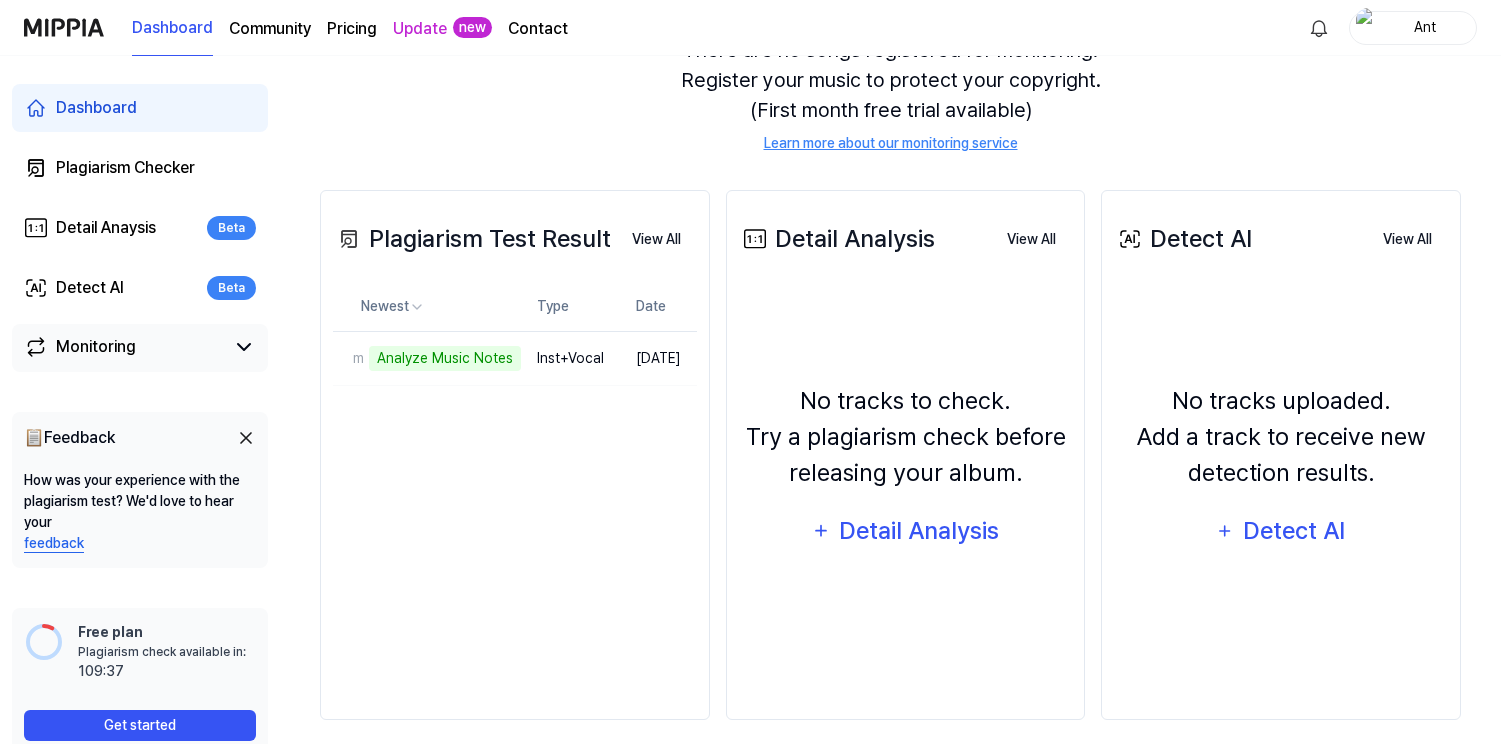 click on "Monitoring" at bounding box center (96, 347) 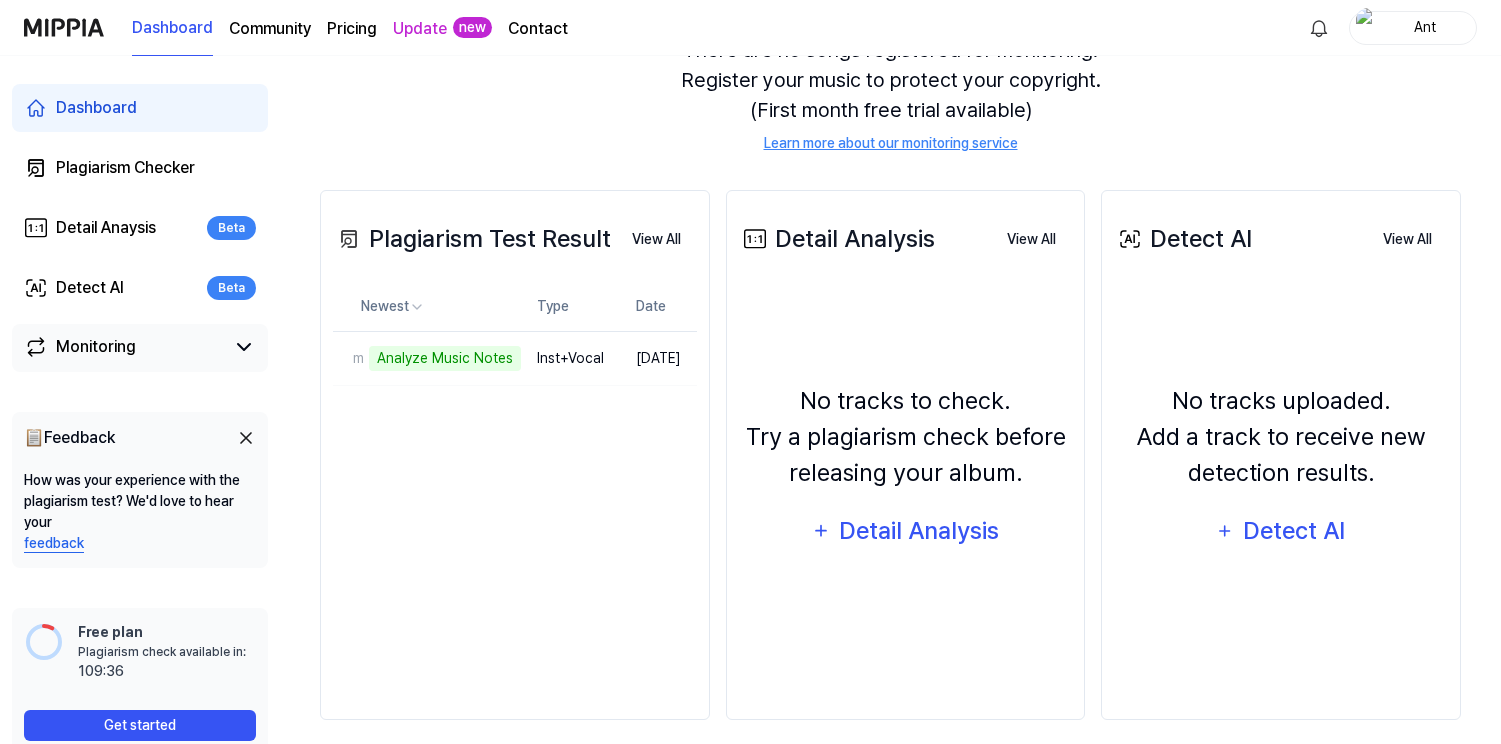 scroll, scrollTop: 0, scrollLeft: 0, axis: both 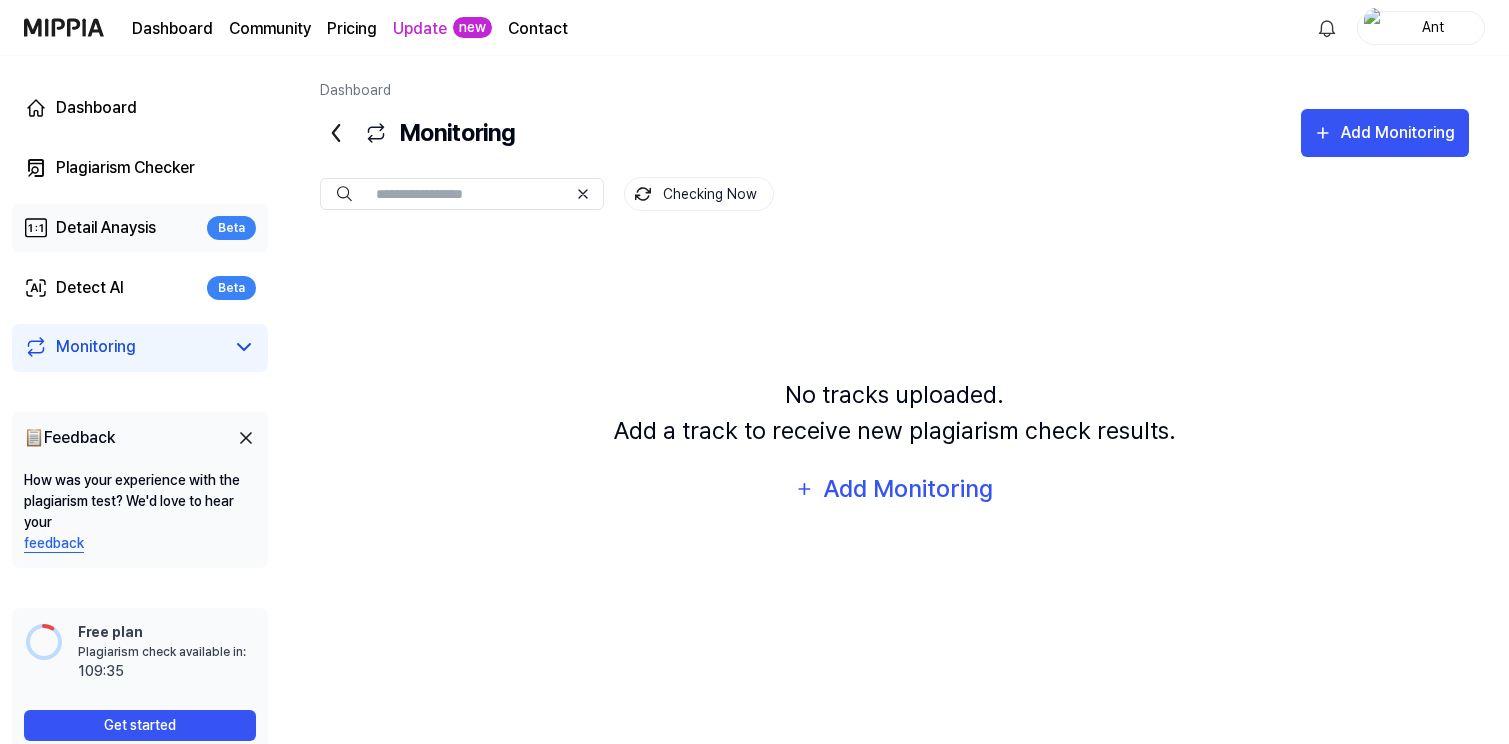 click on "Detail Anaysis" at bounding box center [106, 228] 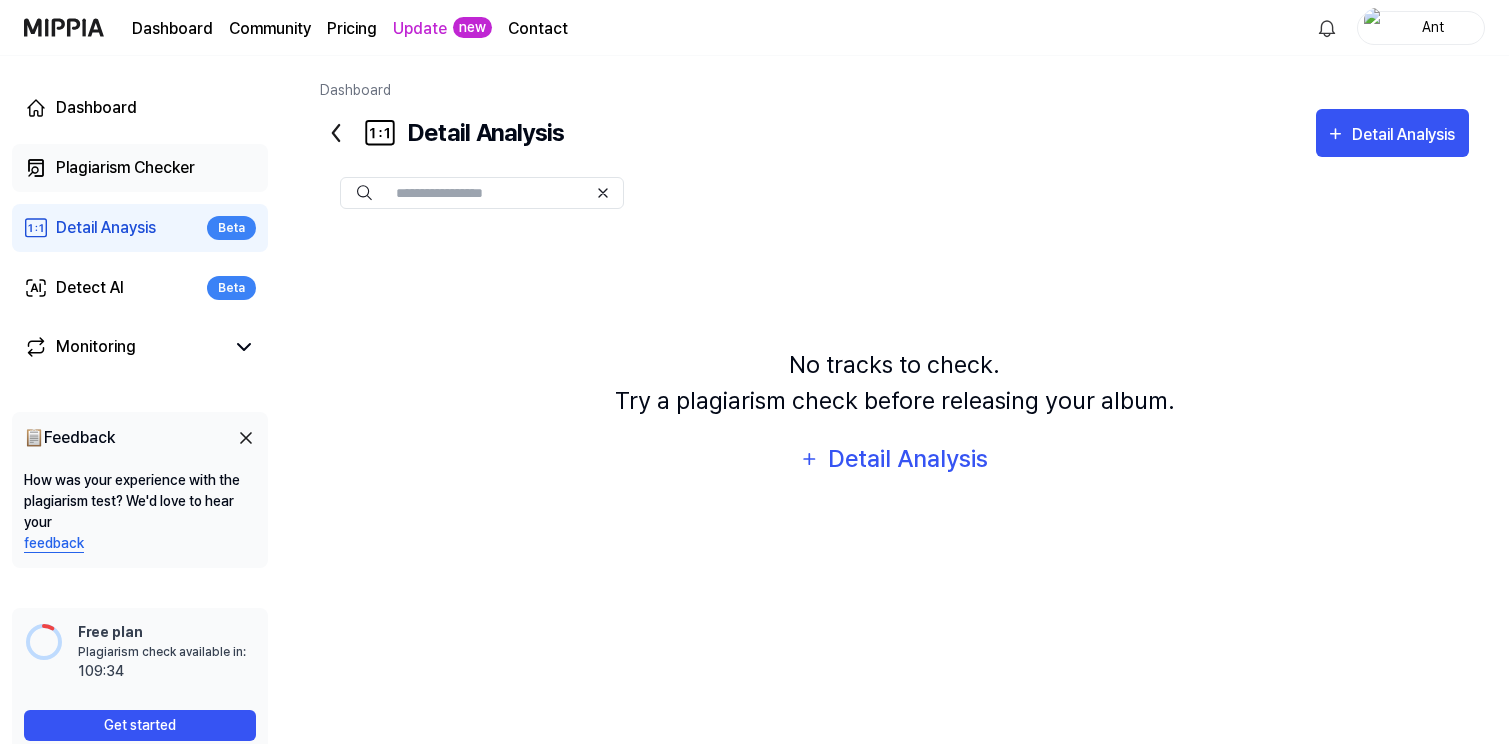 click on "Plagiarism Checker" at bounding box center [125, 168] 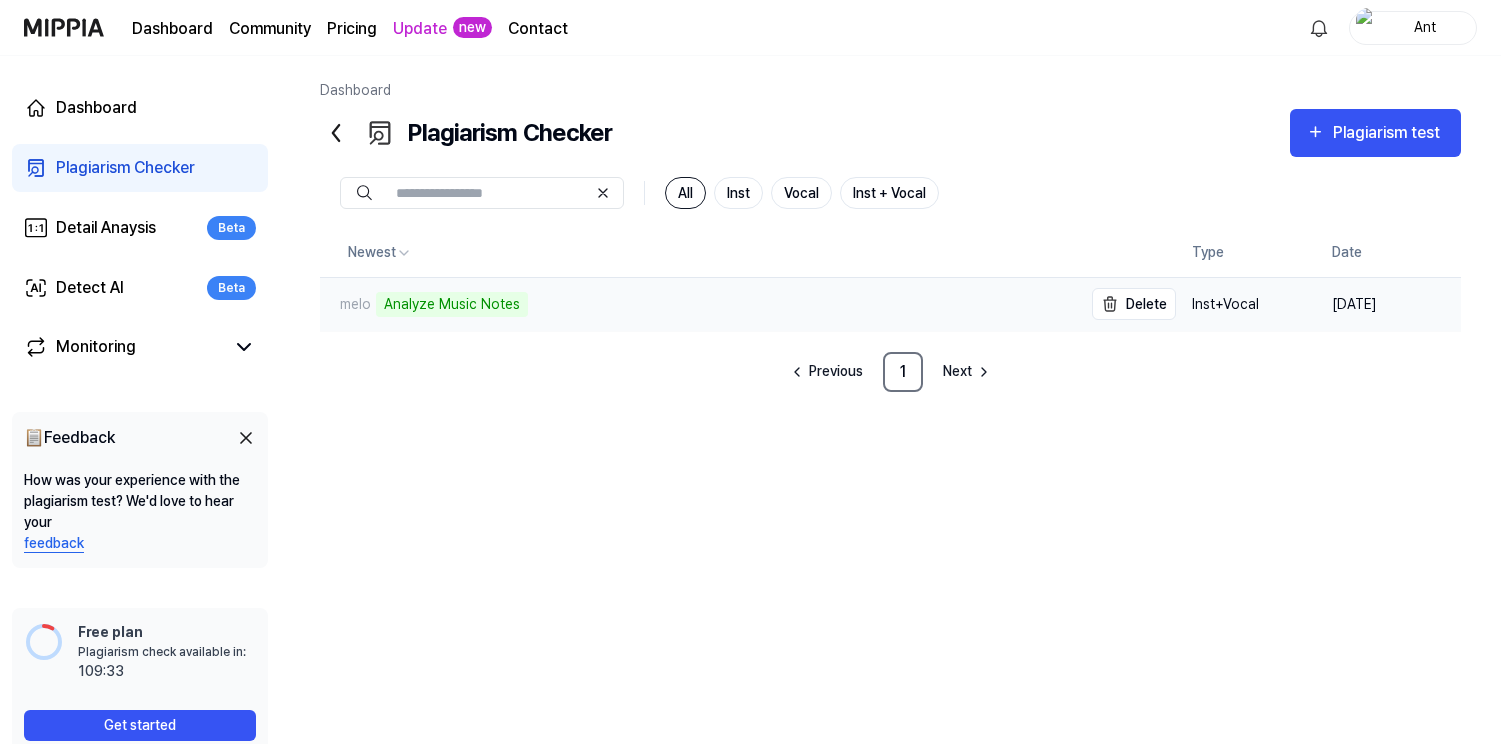 click on "Analyze Music Notes" at bounding box center [452, 304] 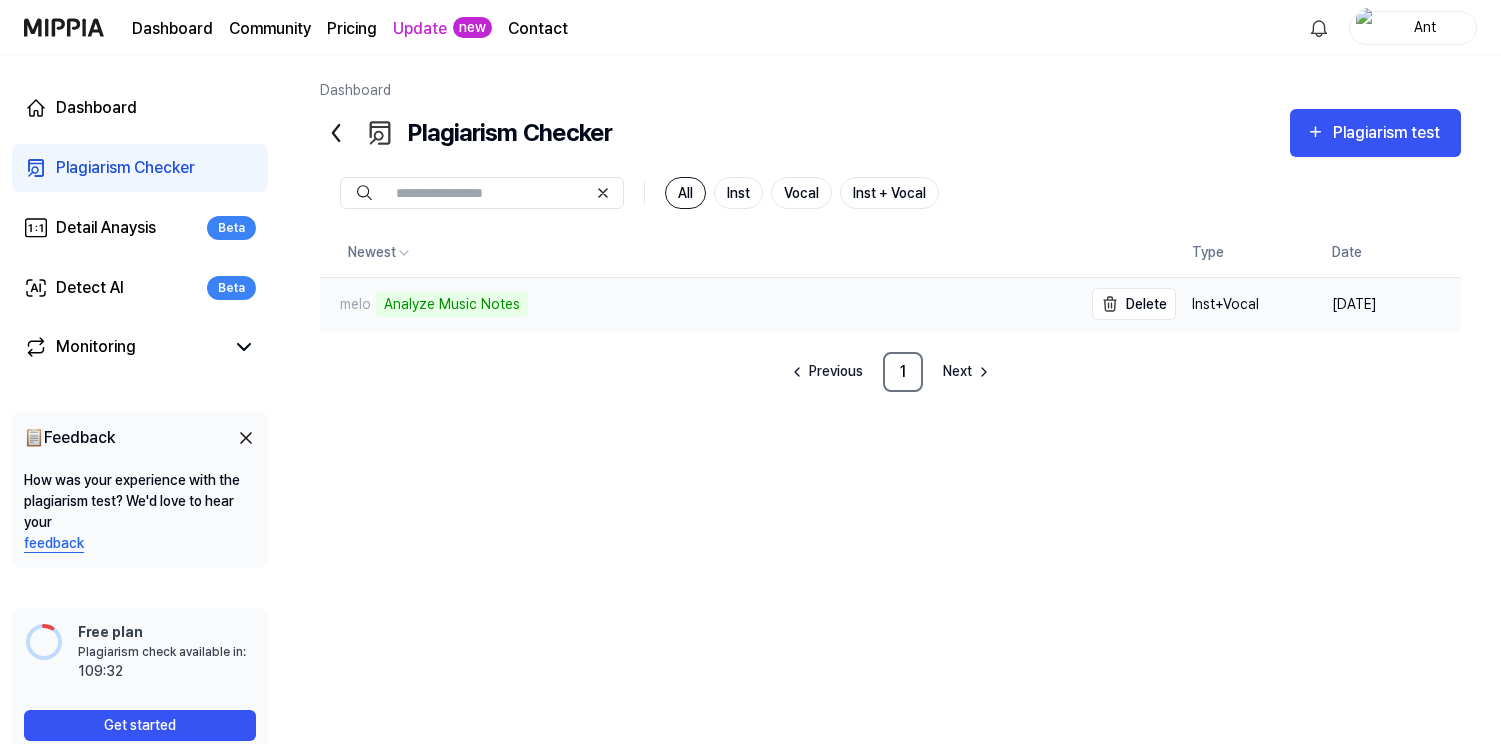 click on "melo" at bounding box center [345, 304] 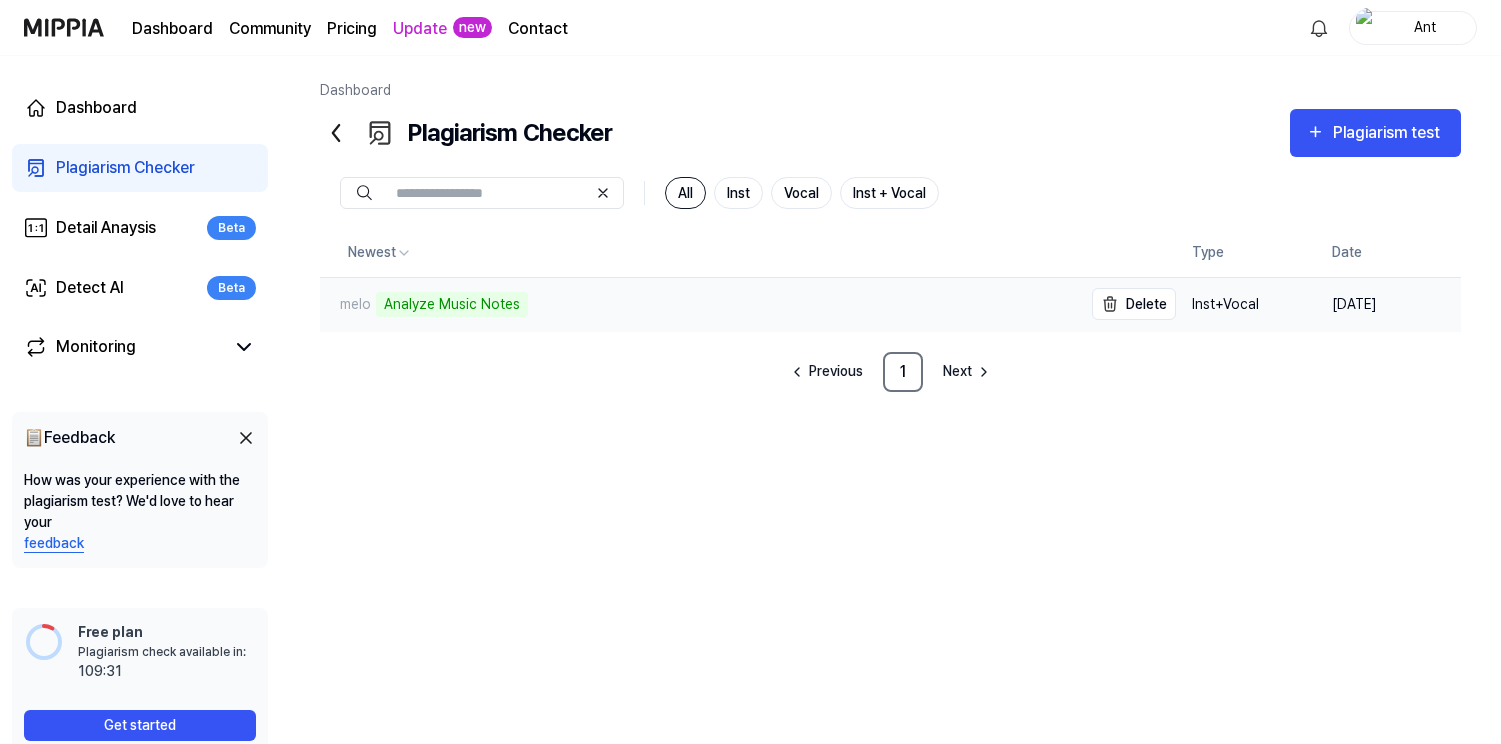 click on "melo" at bounding box center [345, 304] 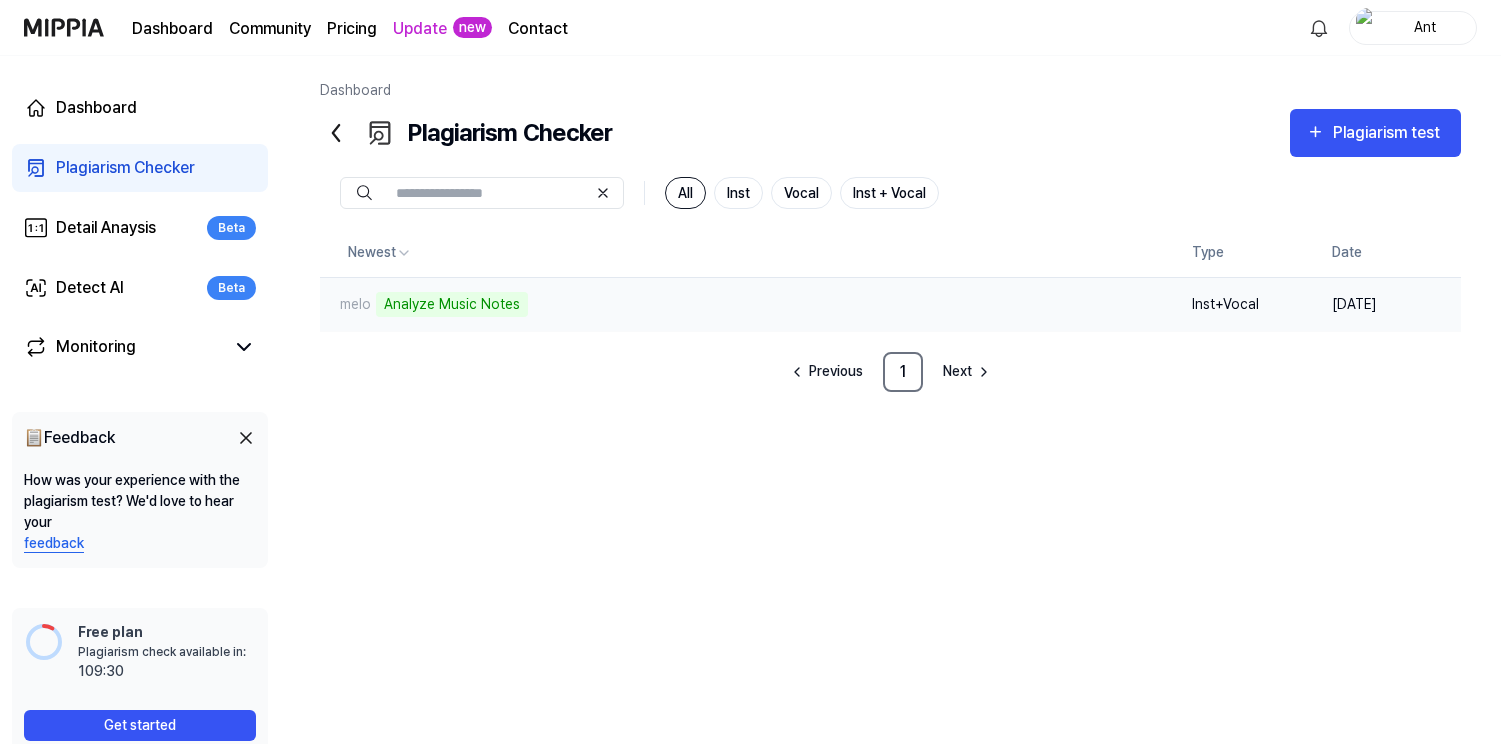 click on "Inst+Vocal" at bounding box center [1246, 304] 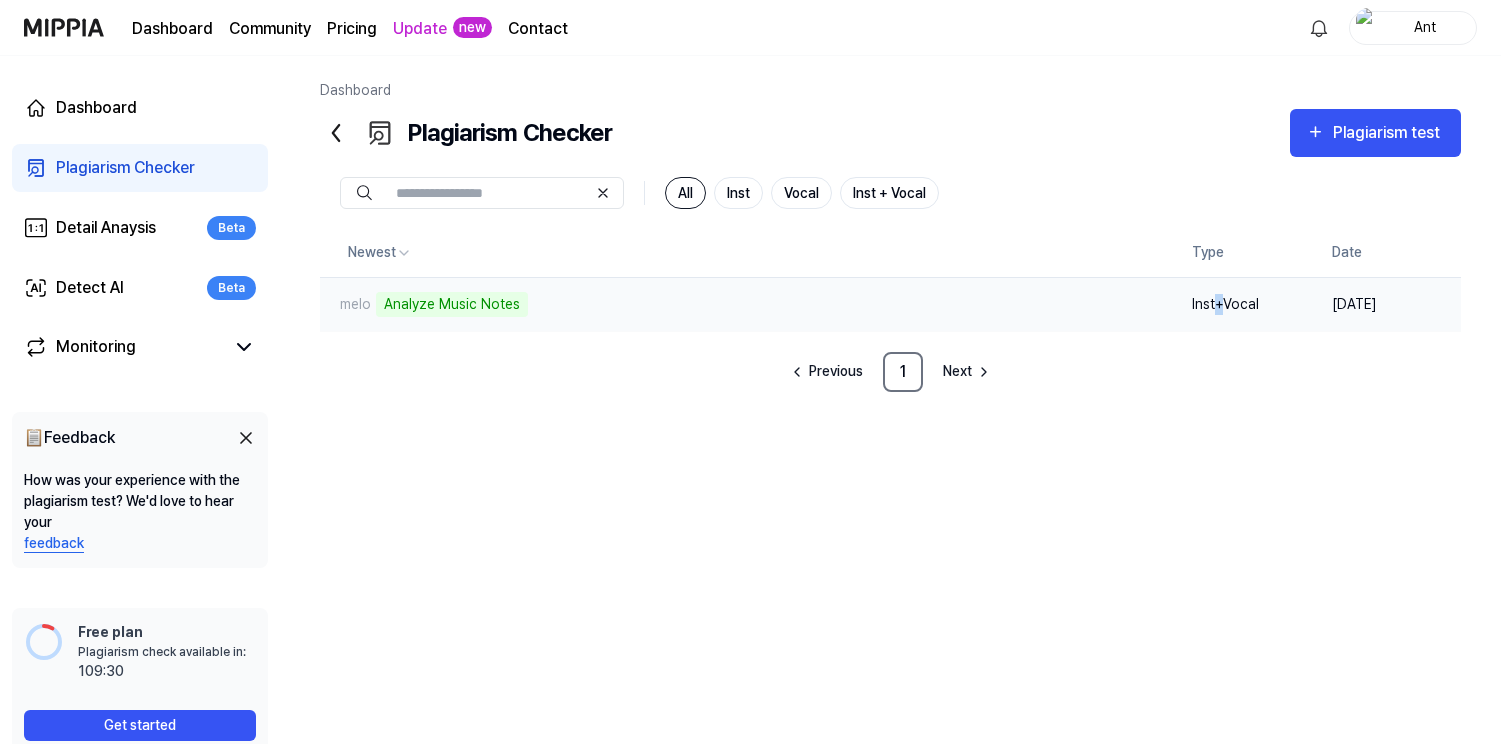click on "Inst+Vocal" at bounding box center [1246, 304] 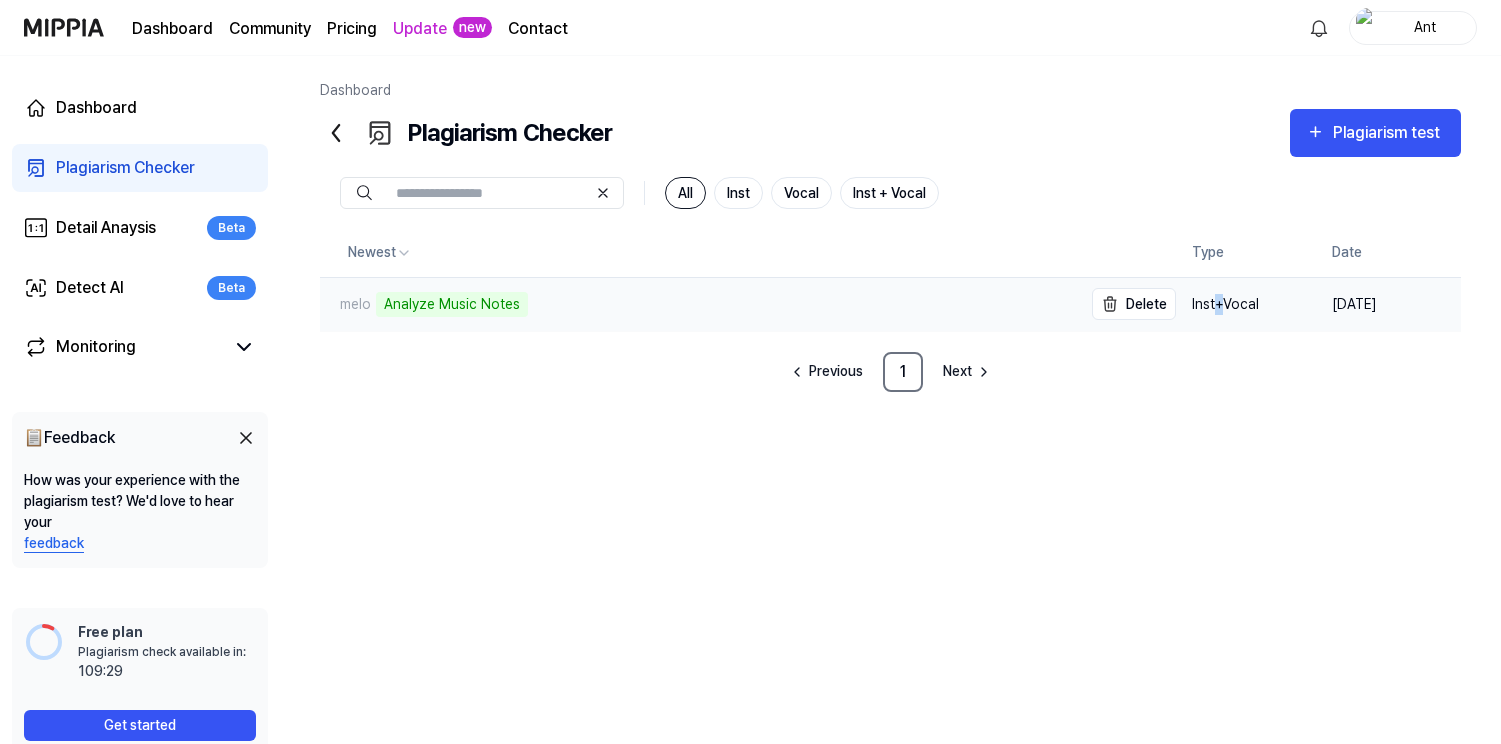 click on "Analyze Music Notes" at bounding box center (452, 304) 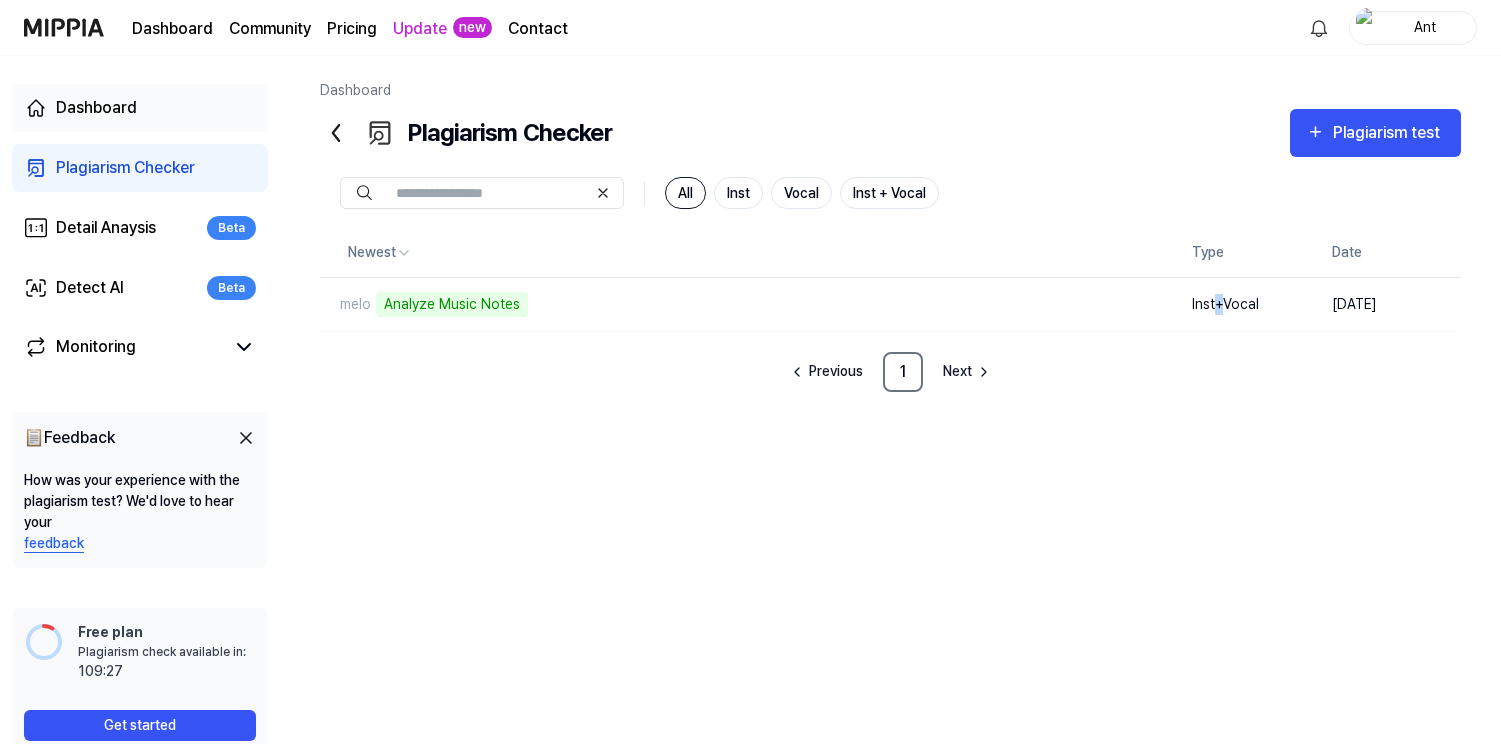 click on "Dashboard" at bounding box center [140, 108] 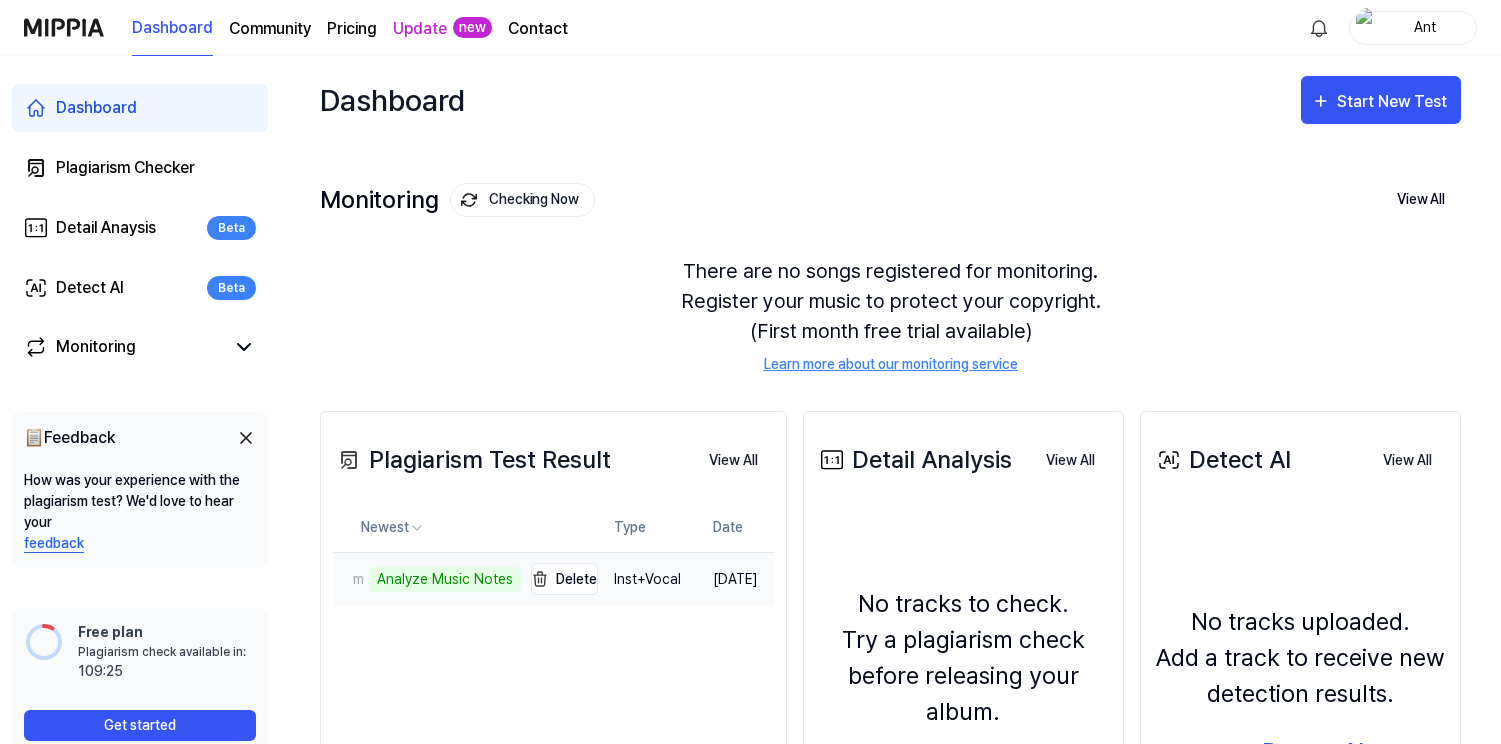 click on "melo Analyze Music Notes" at bounding box center [427, 579] 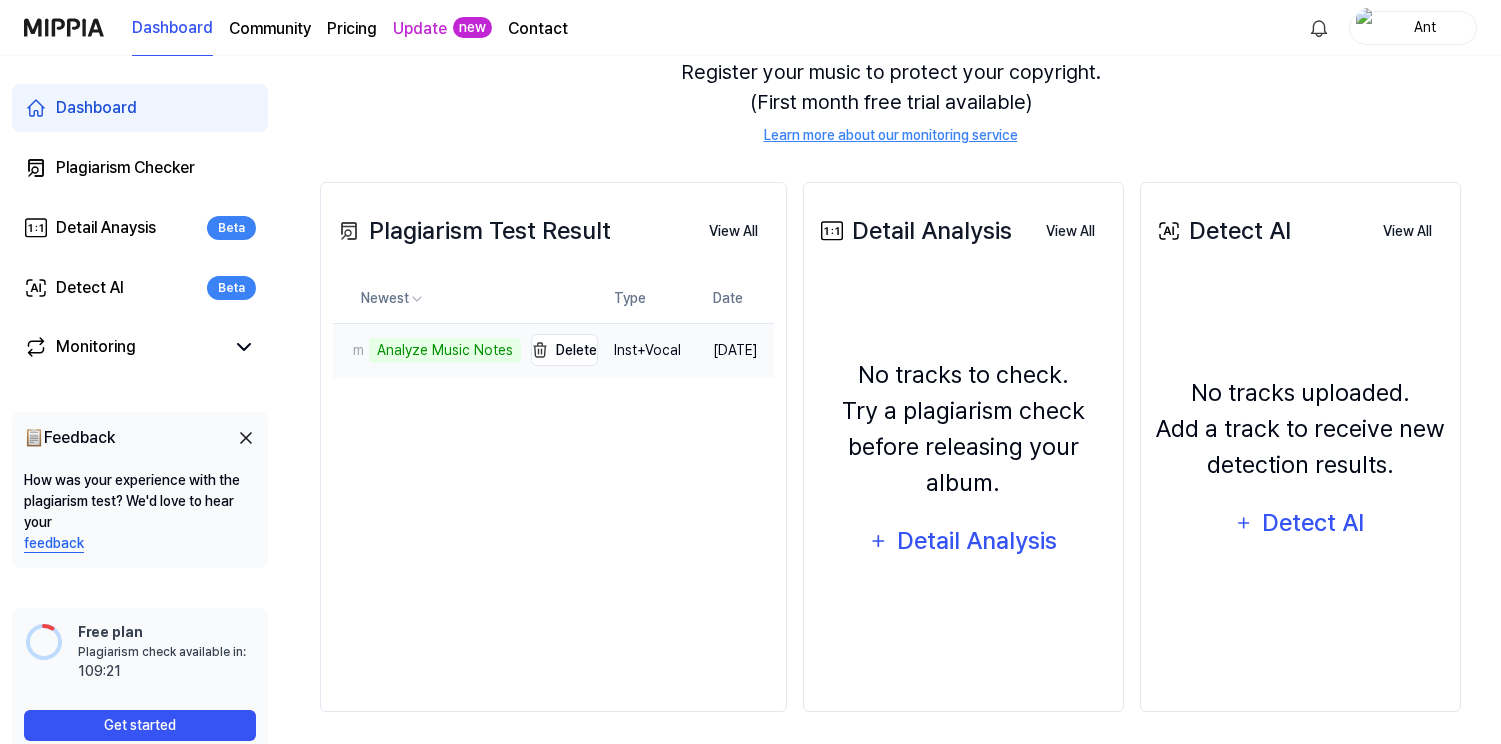 scroll, scrollTop: 237, scrollLeft: 0, axis: vertical 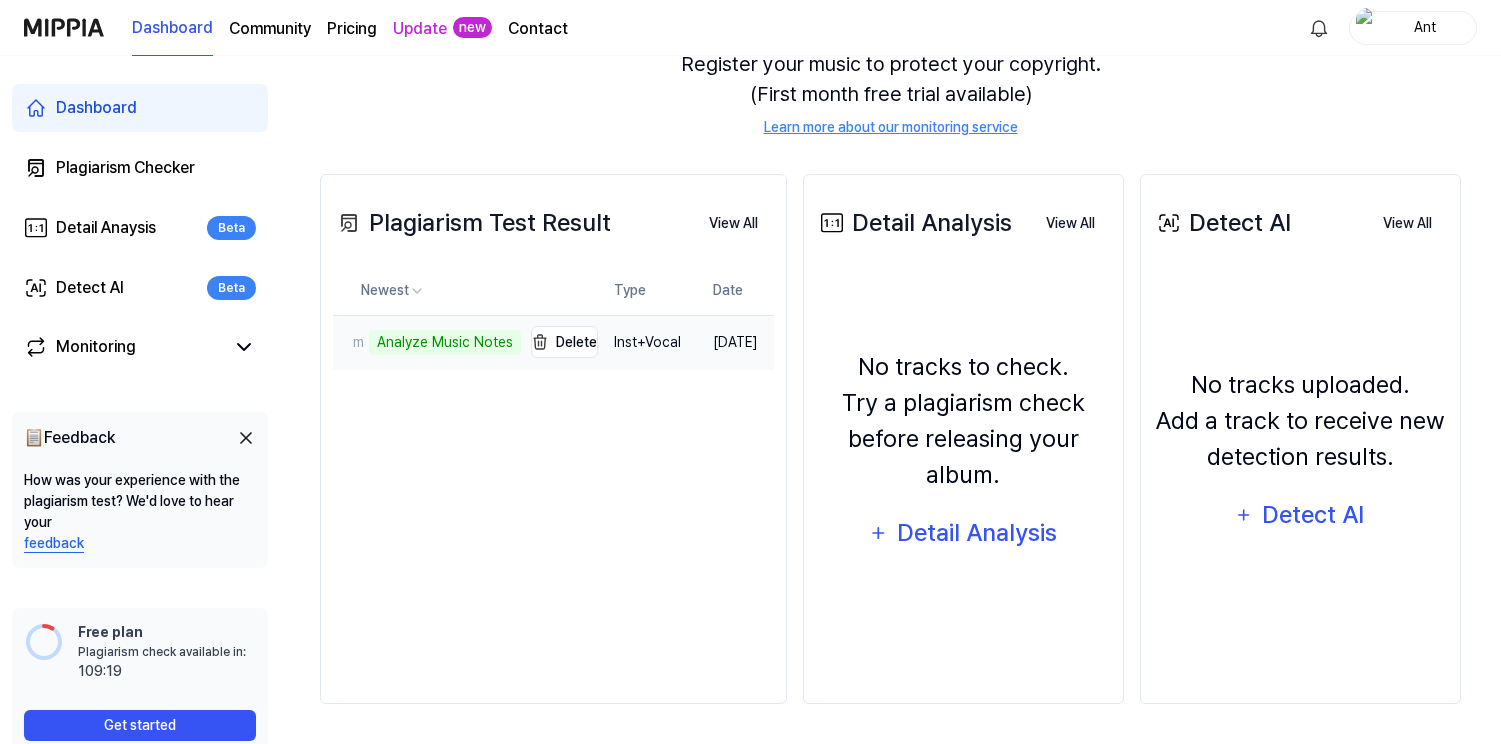 click on "melo" at bounding box center (348, 342) 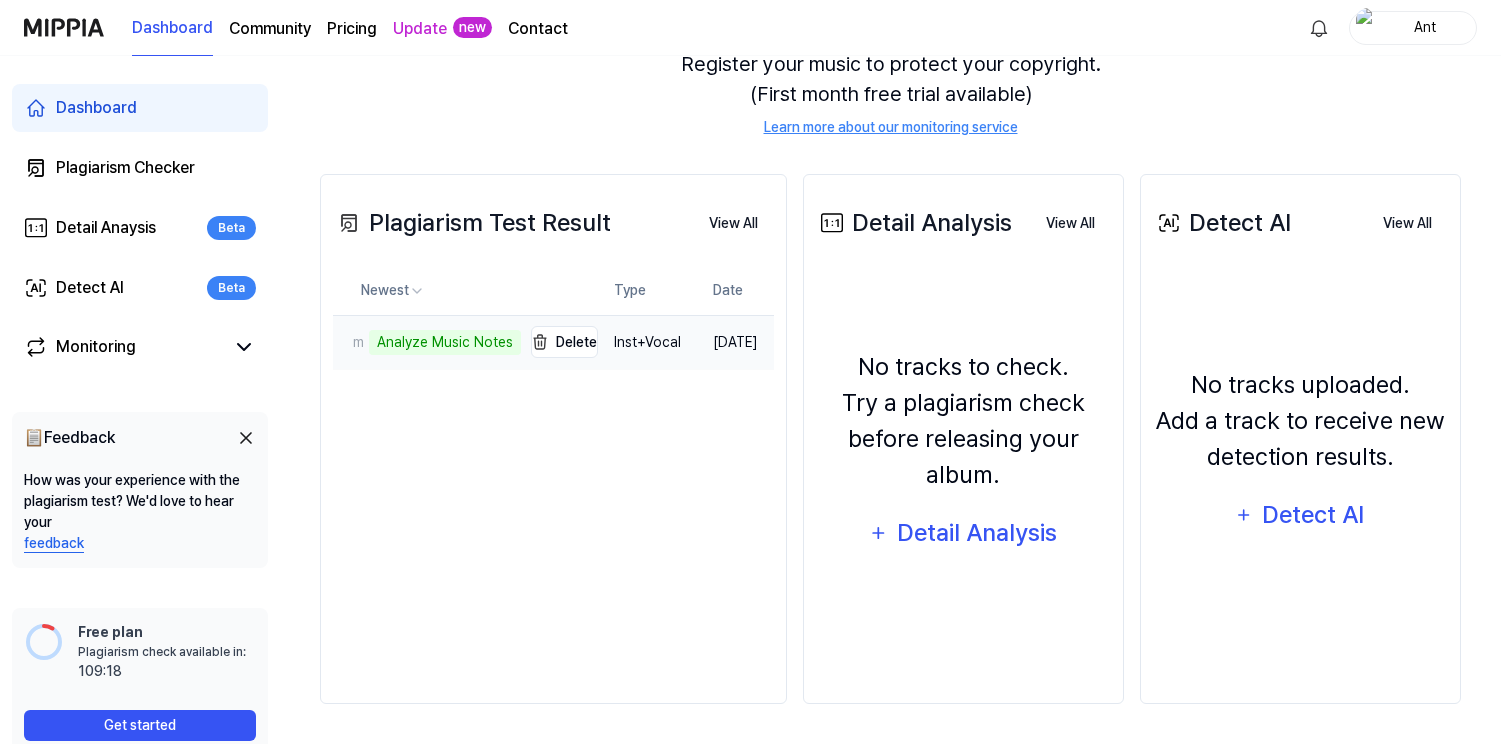click on "melo" at bounding box center (348, 342) 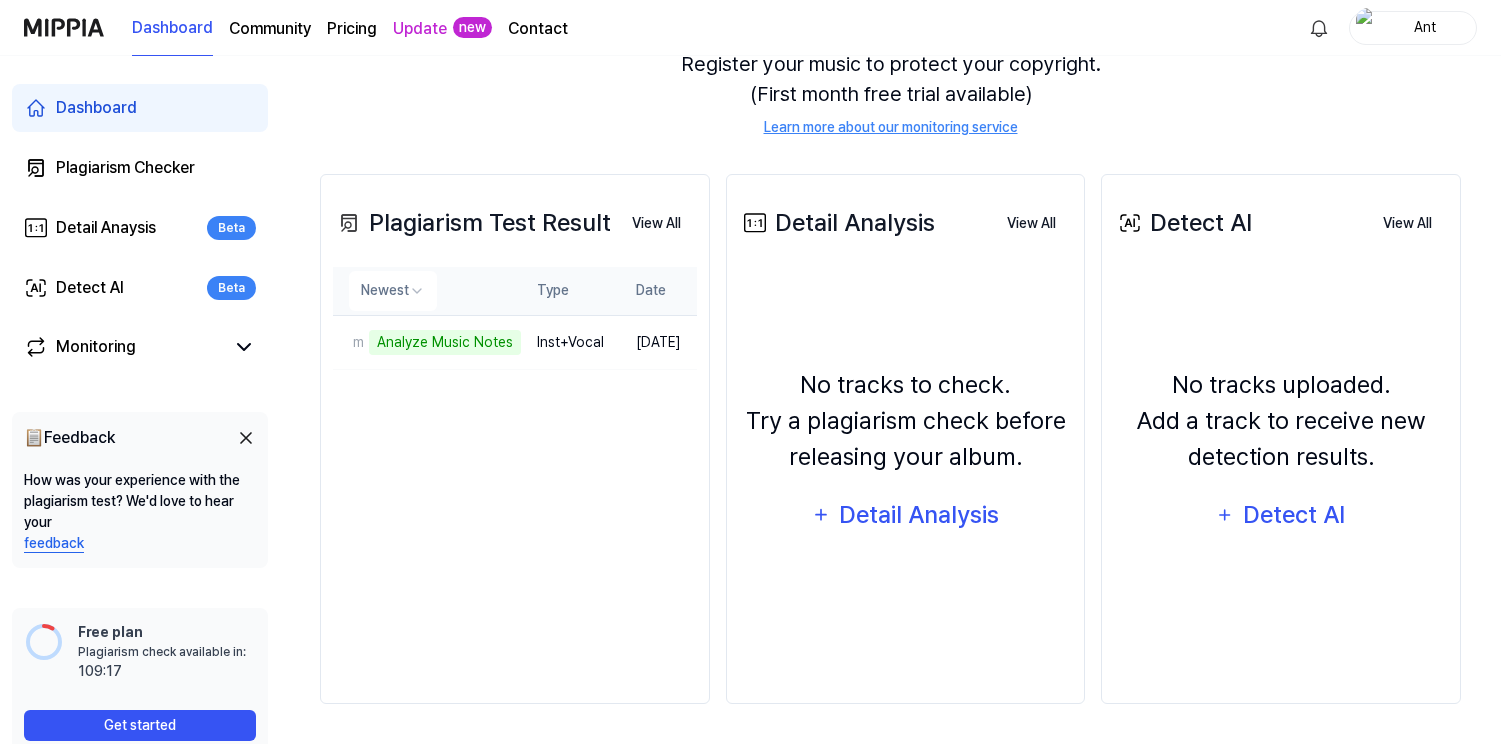 click on "Dashboard Community Pricing Update new Contact Ant Dashboard Plagiarism Checker Detail Anaysis Beta Detect AI Beta Monitoring 📋  Feedback How was your experience with the plagiarism test? We'd love to hear your  feedback Free plan Plagiarism check available in:  available in:      109:17 Get started Dashboard Start New Test Monitoring Checking Now View All Monitoring There are no songs registered for monitoring.
Register your music to protect your copyright.
(First month free trial available) Learn more about our monitoring service Plagiarism Test Result View All Plagiarism Test Result Newest Type Date melo Analyze Music Notes Delete Inst+Vocal Jul 9, 2025 View All Detail Analysis View All Detail Analysis No tracks to check.
Try a plagiarism check before releasing your album. Detail Analysis View All Detect AI View All Detect AI No tracks uploaded.
Add a track to receive new detection results. Detect AI View All" at bounding box center [750, 135] 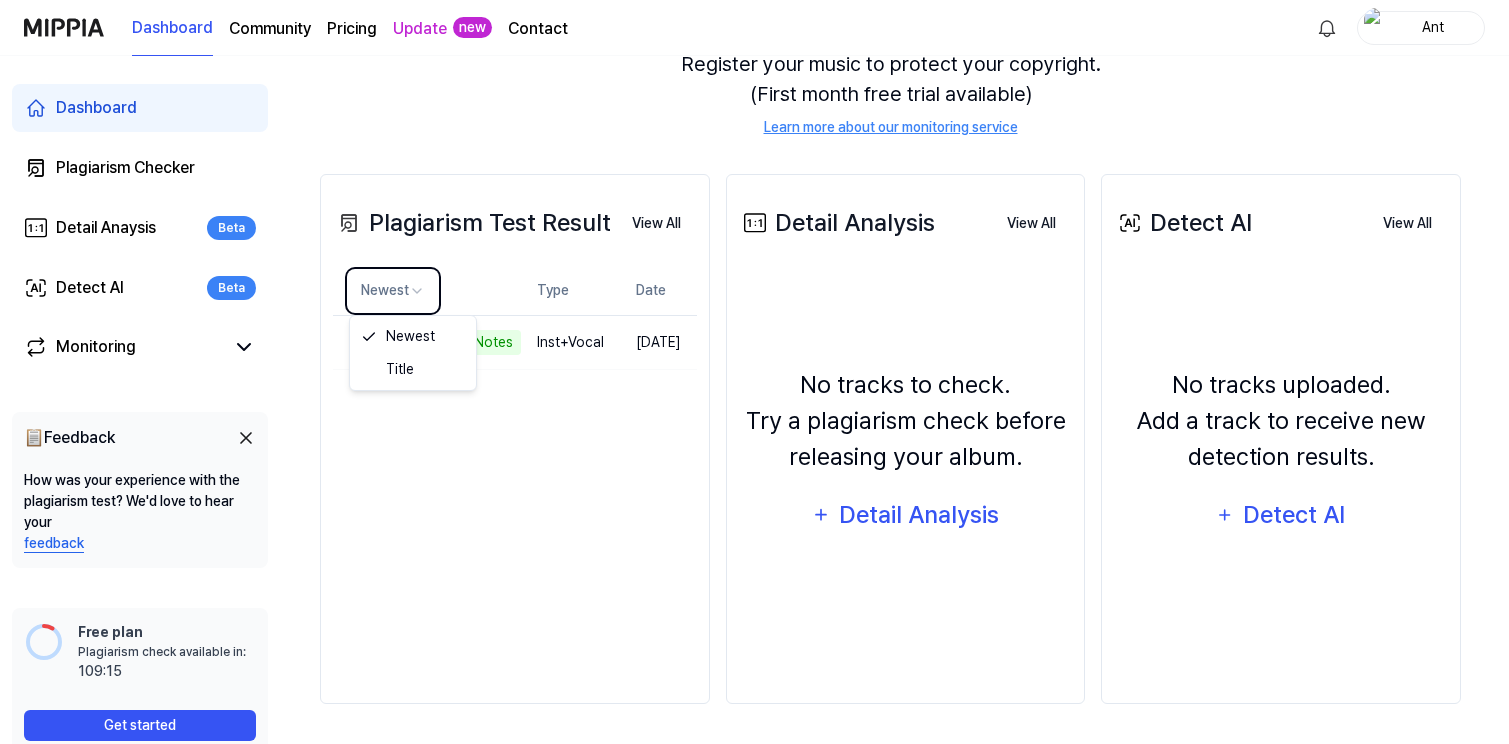 click on "Dashboard Community Pricing Update new Contact Ant Dashboard Plagiarism Checker Detail Anaysis Beta Detect AI Beta Monitoring 📋  Feedback How was your experience with the plagiarism test? We'd love to hear your  feedback Free plan Plagiarism check available in:  available in:      109:15 Get started Dashboard Start New Test Monitoring Checking Now View All Monitoring There are no songs registered for monitoring.
Register your music to protect your copyright.
(First month free trial available) Learn more about our monitoring service Plagiarism Test Result View All Plagiarism Test Result Newest Type Date melo Analyze Music Notes Delete Inst+Vocal Jul 9, 2025 View All Detail Analysis View All Detail Analysis No tracks to check.
Try a plagiarism check before releasing your album. Detail Analysis View All Detect AI View All Detect AI No tracks uploaded.
Add a track to receive new detection results. Detect AI View All Newest Title" at bounding box center [754, 135] 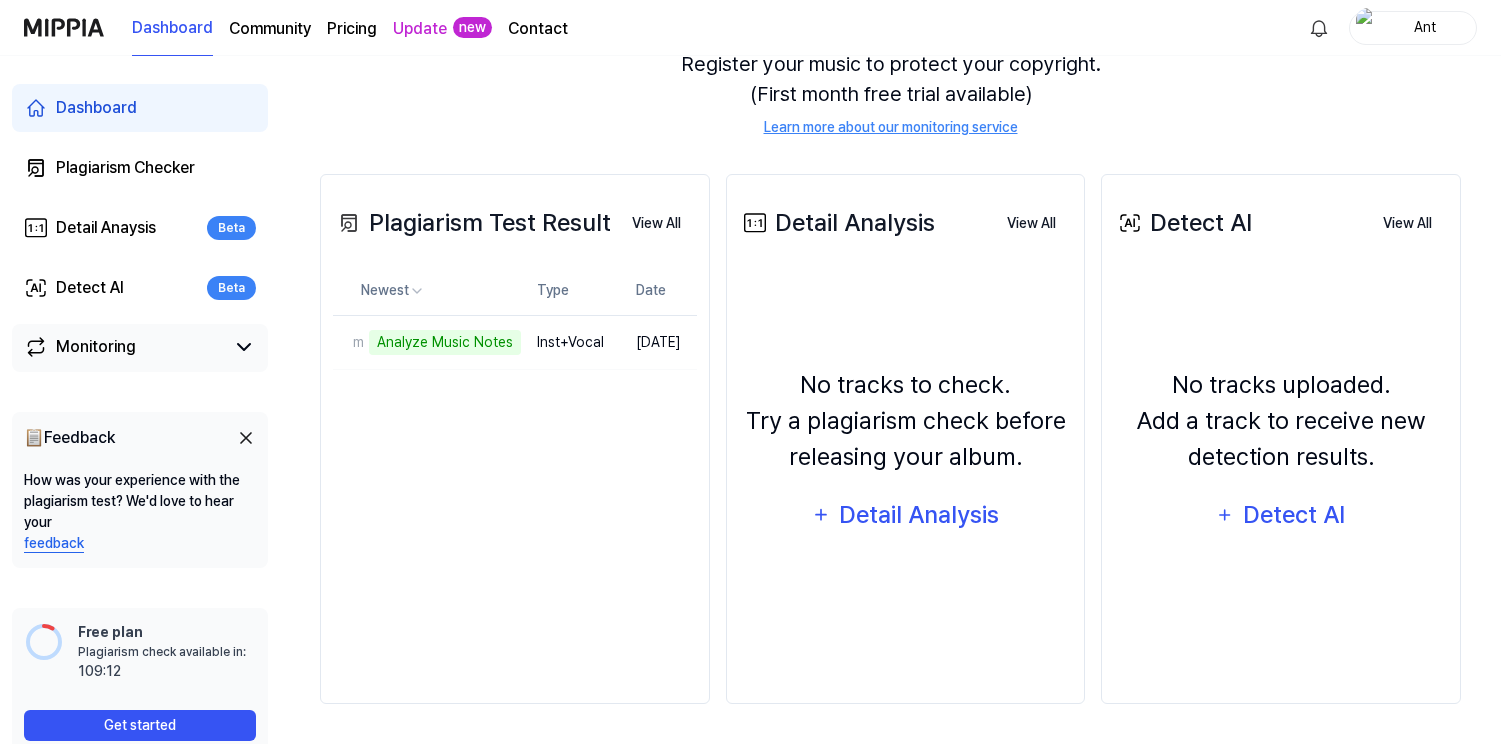 click on "Monitoring" at bounding box center [96, 347] 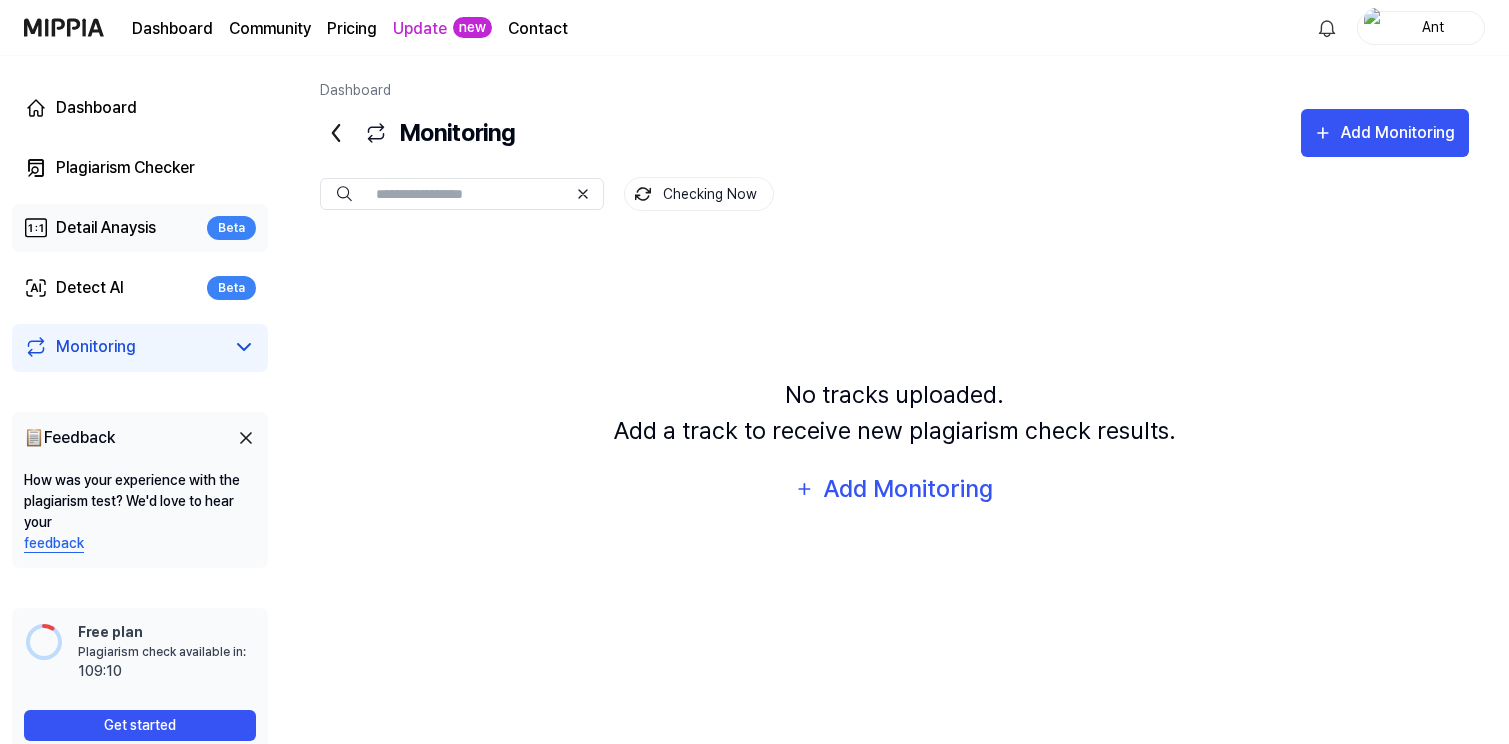 click on "Detail Anaysis" at bounding box center (106, 228) 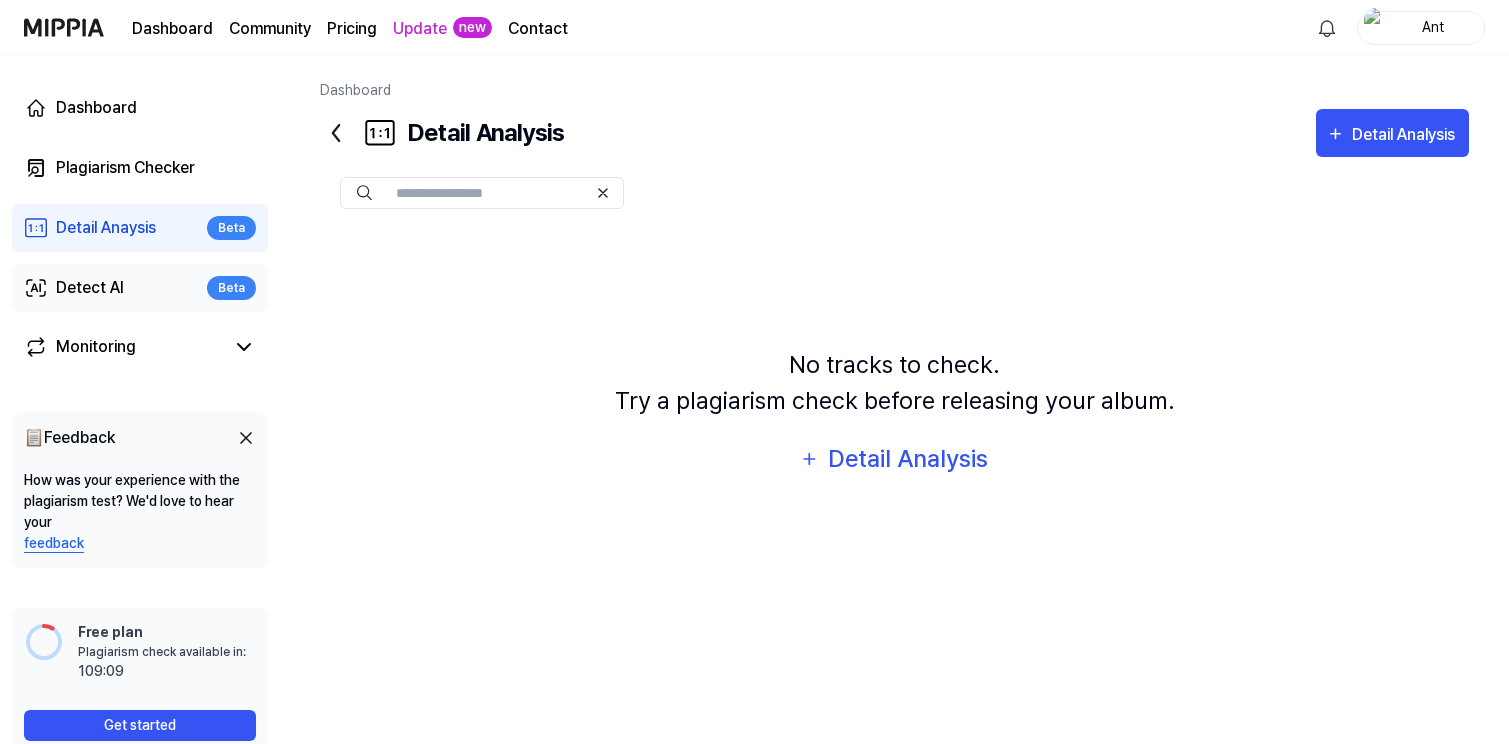 click on "Detect AI" at bounding box center [90, 288] 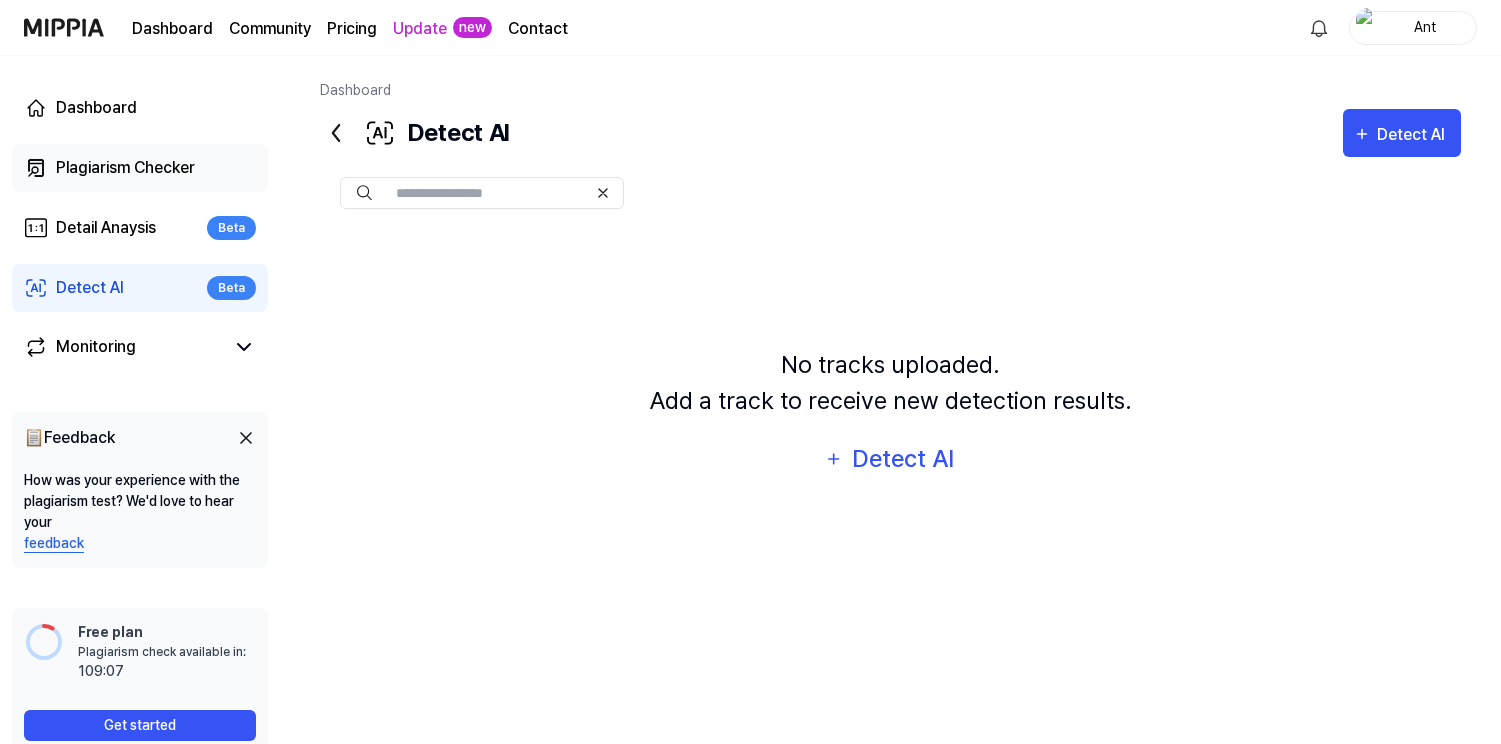 click on "Plagiarism Checker" at bounding box center (125, 168) 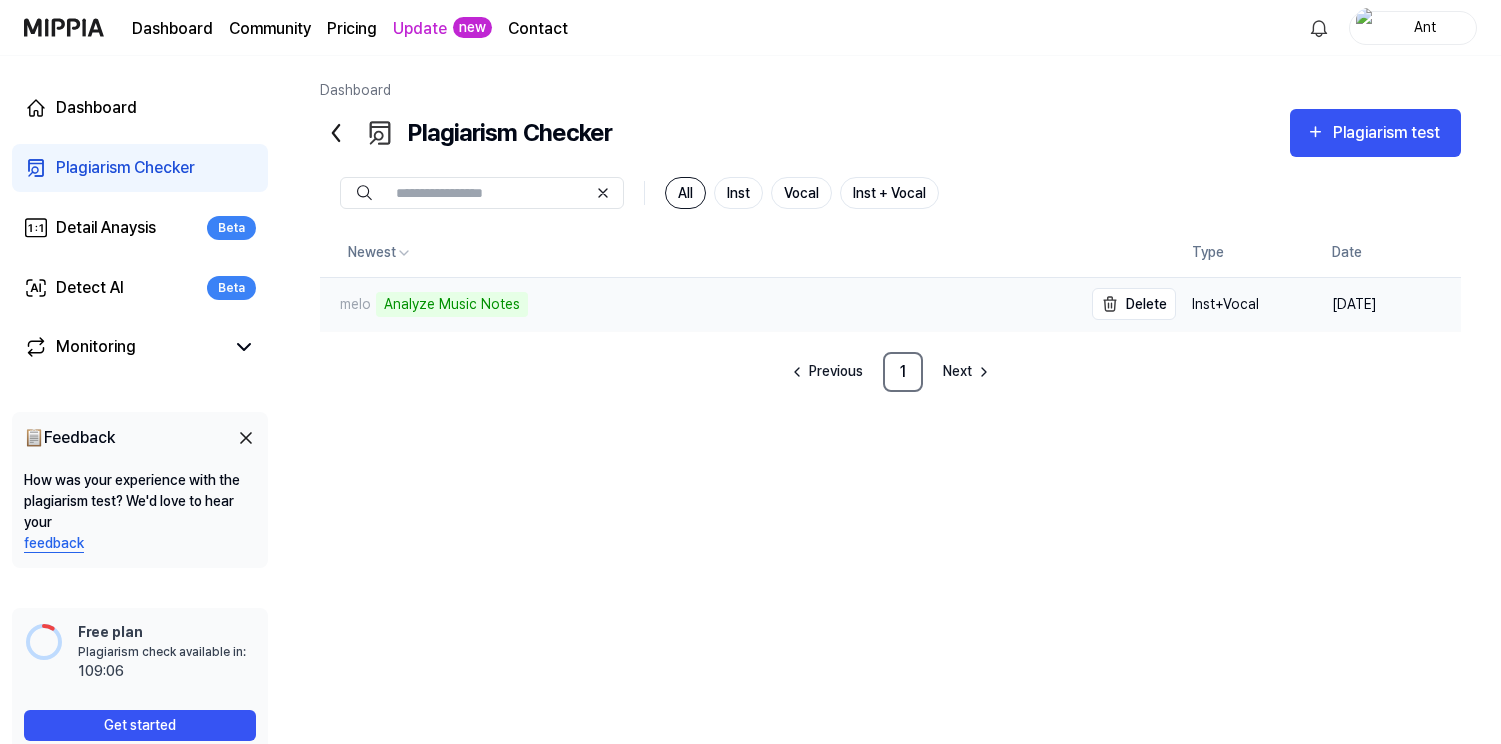 click on "melo" at bounding box center (345, 304) 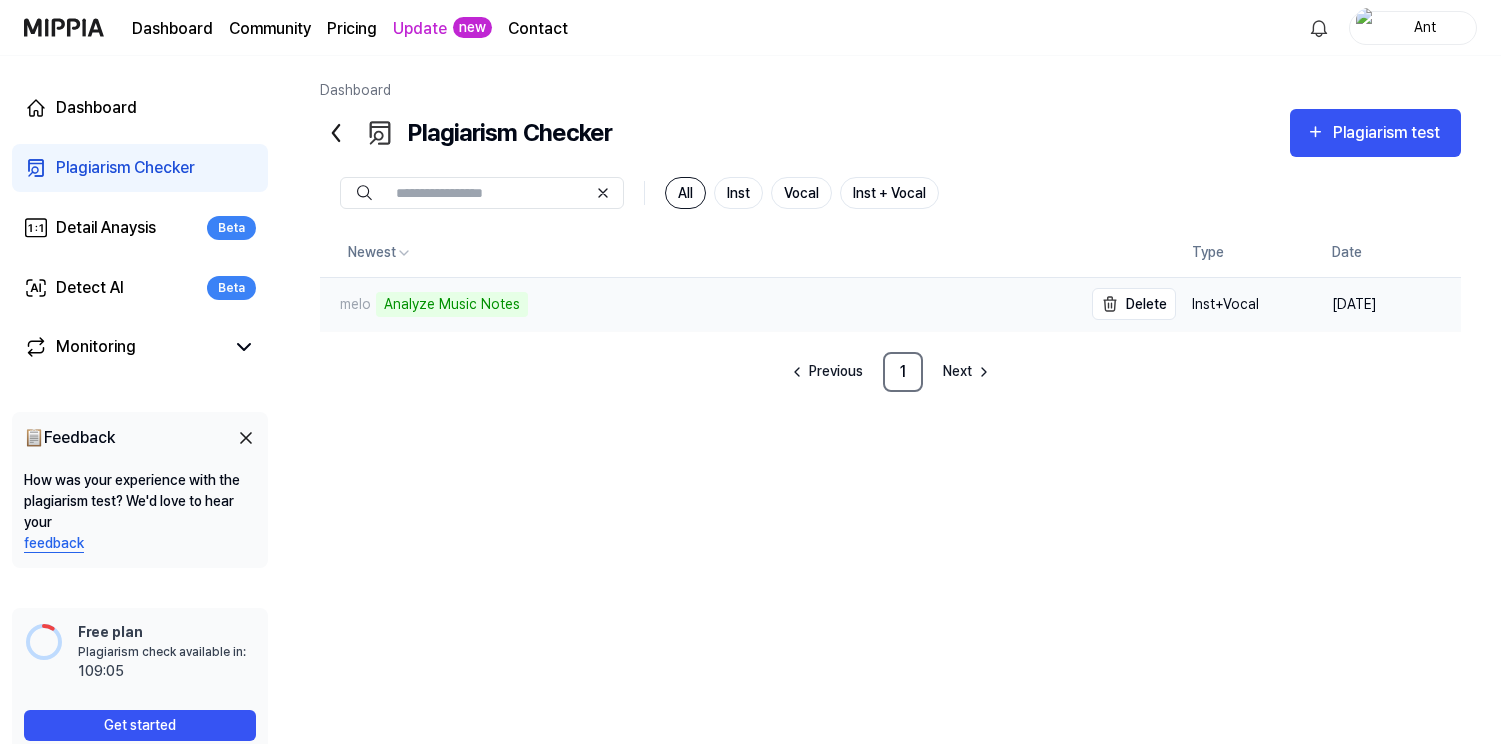 click on "Analyze Music Notes" at bounding box center (452, 304) 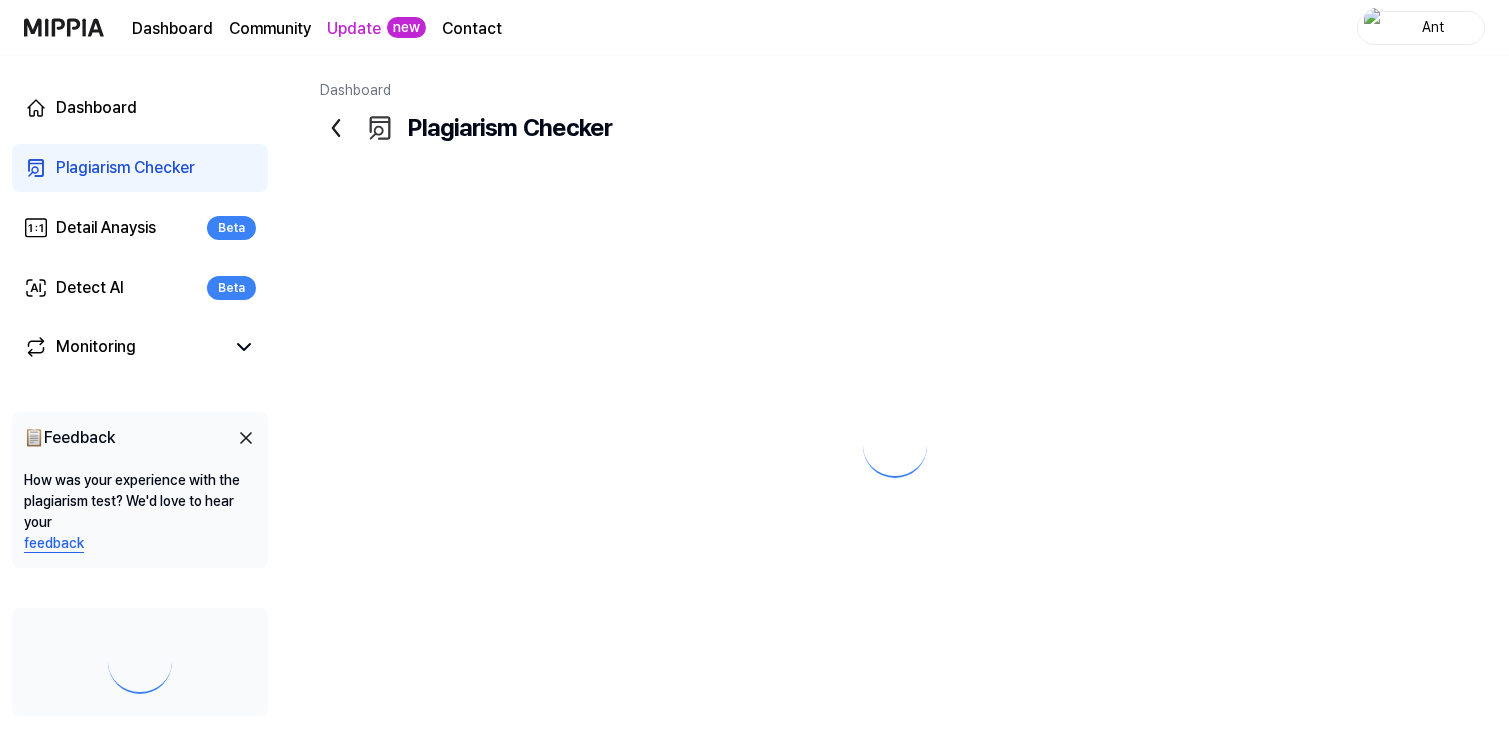 scroll, scrollTop: 0, scrollLeft: 0, axis: both 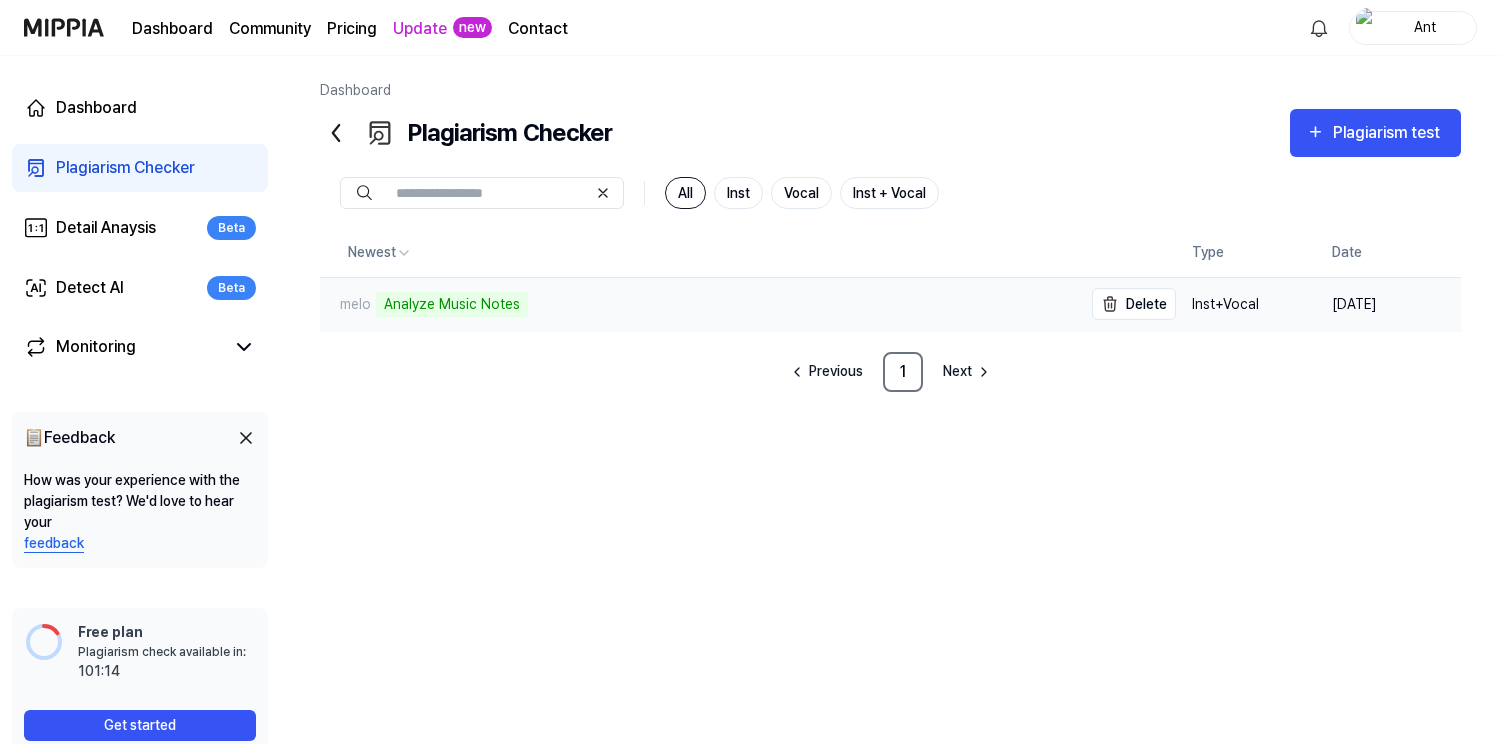 click on "melo" at bounding box center [345, 304] 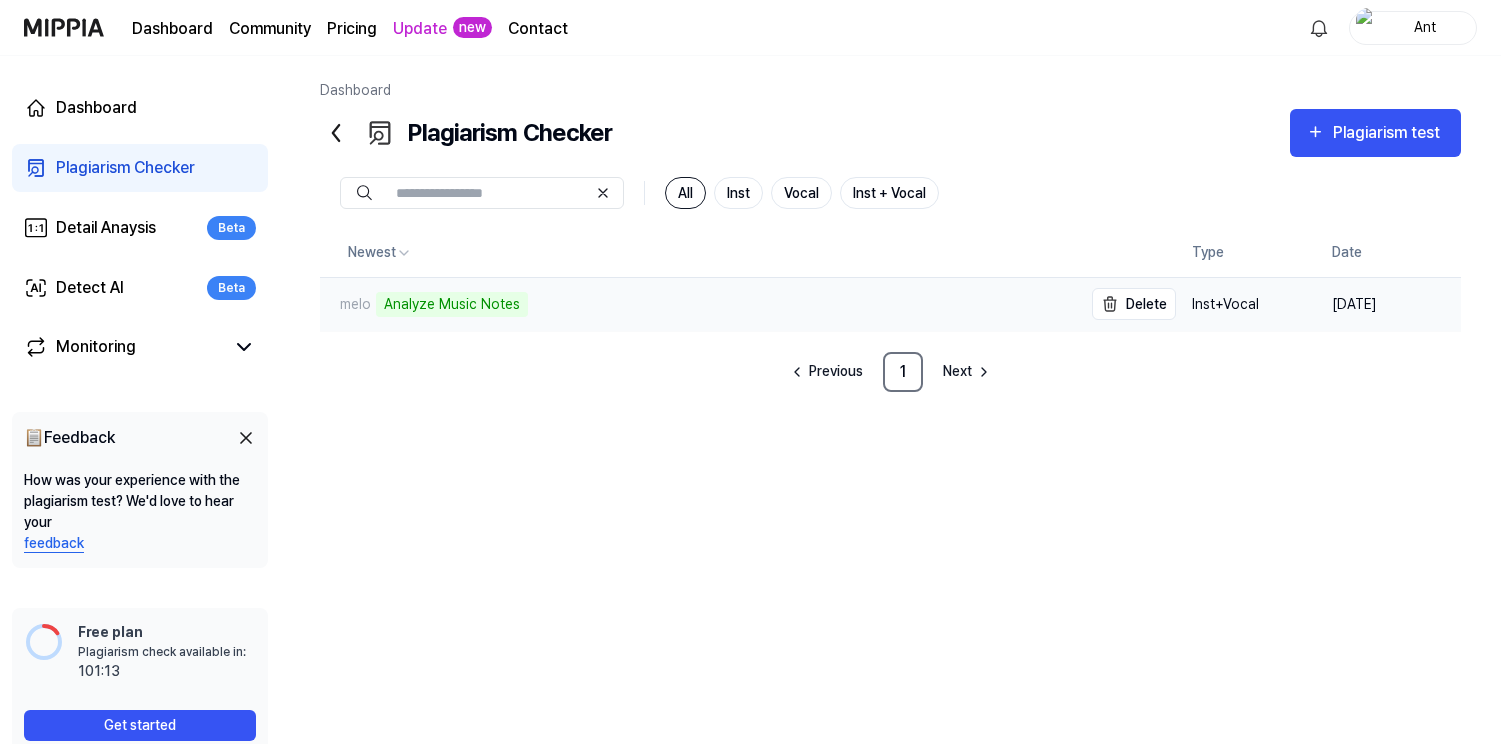 click on "Analyze Music Notes" at bounding box center (452, 304) 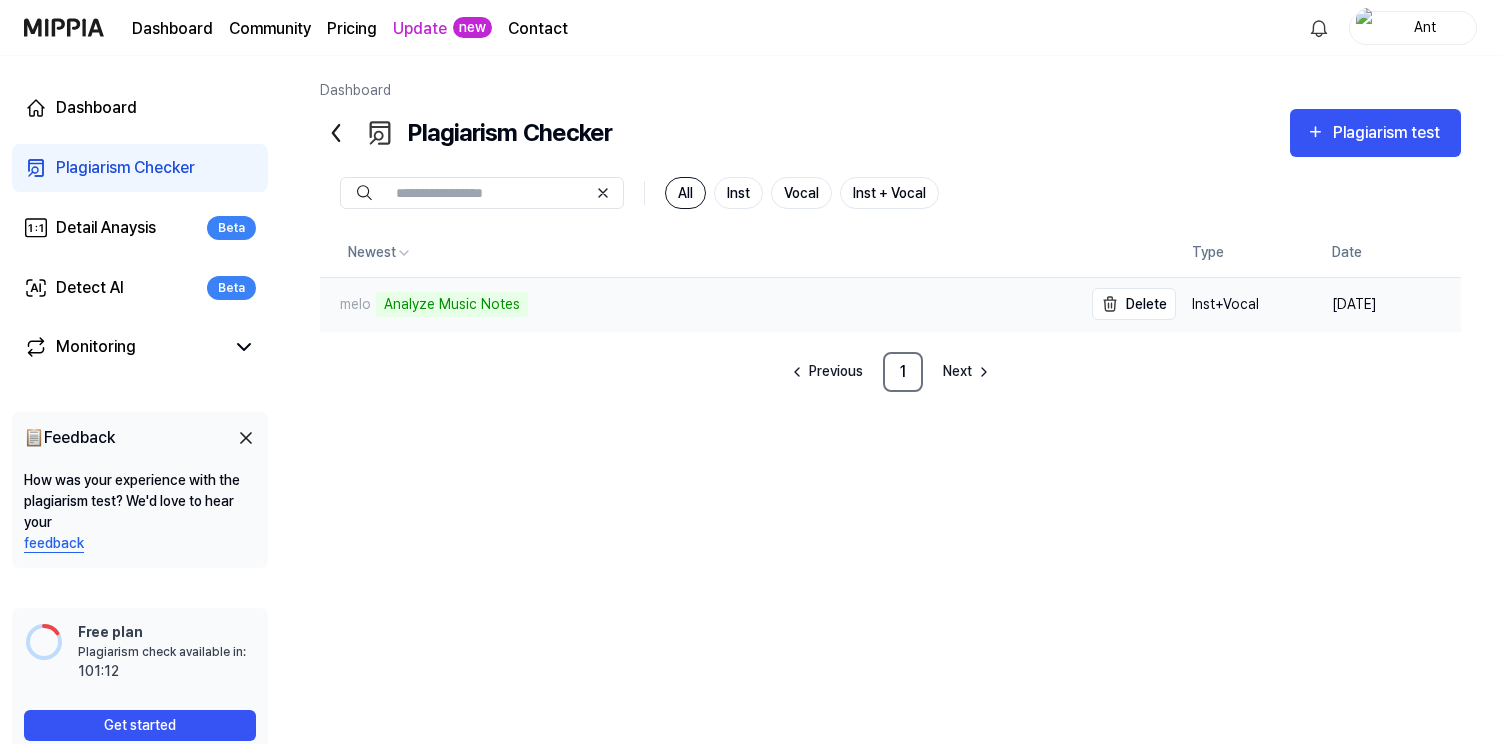 scroll, scrollTop: 45, scrollLeft: 0, axis: vertical 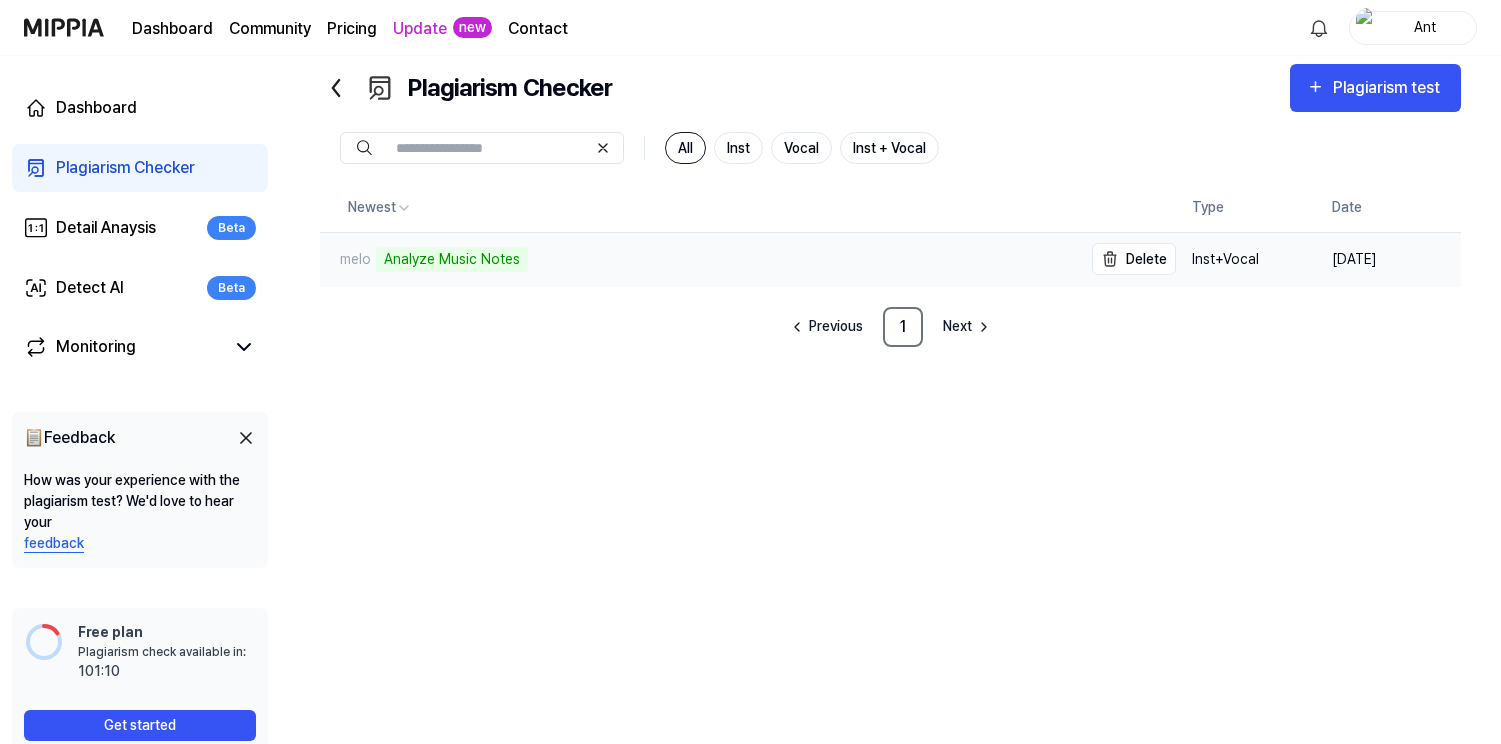 click on "Analyze Music Notes" at bounding box center (452, 259) 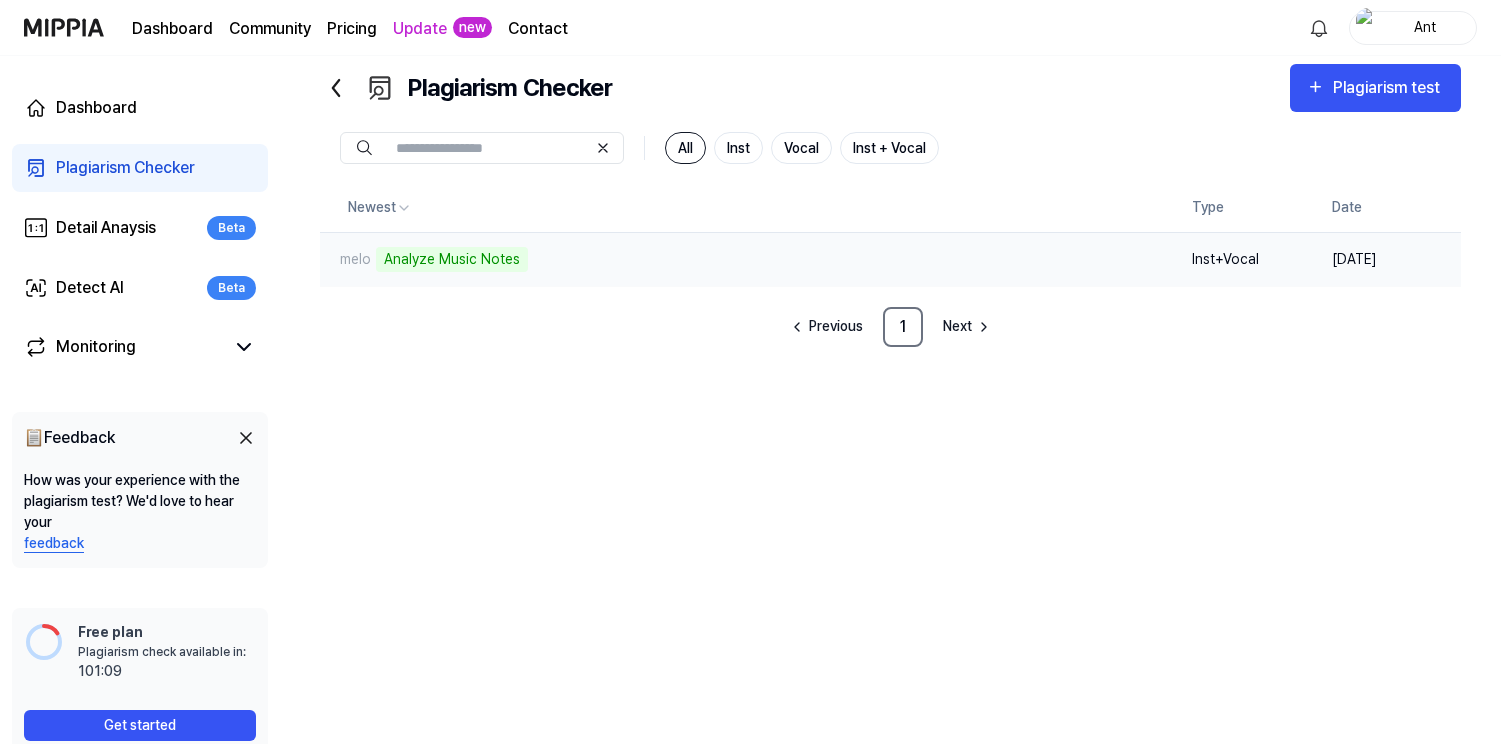 click on "[DATE]" at bounding box center (1388, 259) 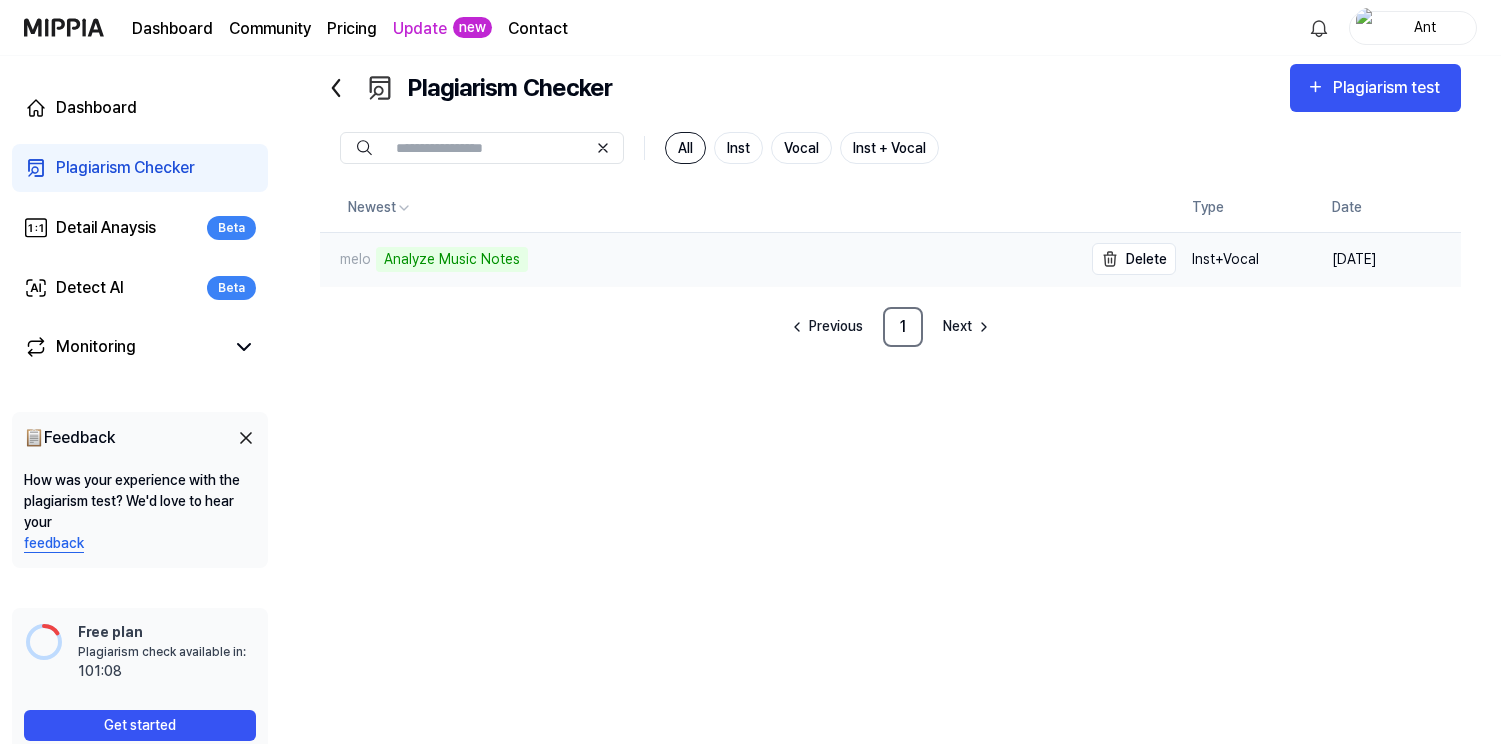 click on "Analyze Music Notes" at bounding box center [452, 259] 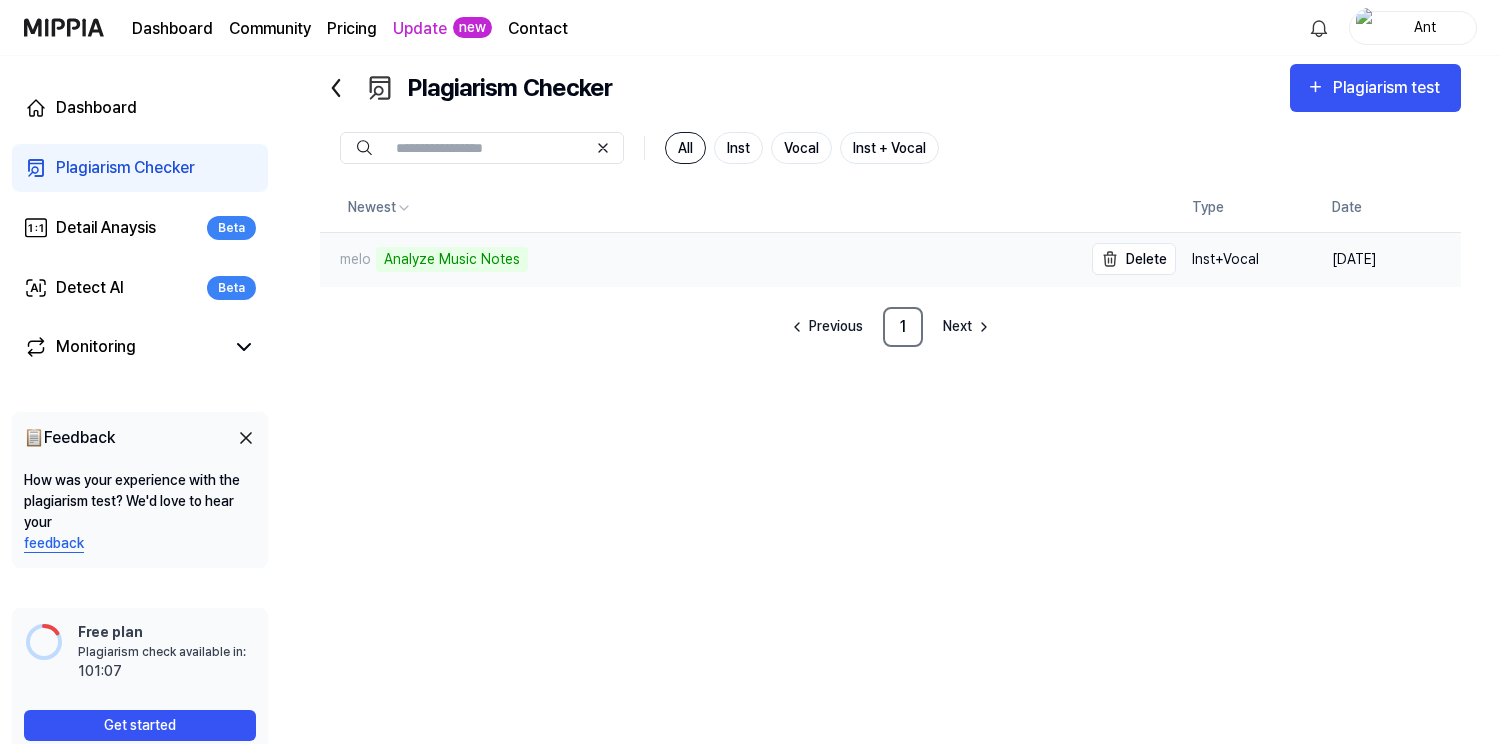 click on "melo" at bounding box center (345, 259) 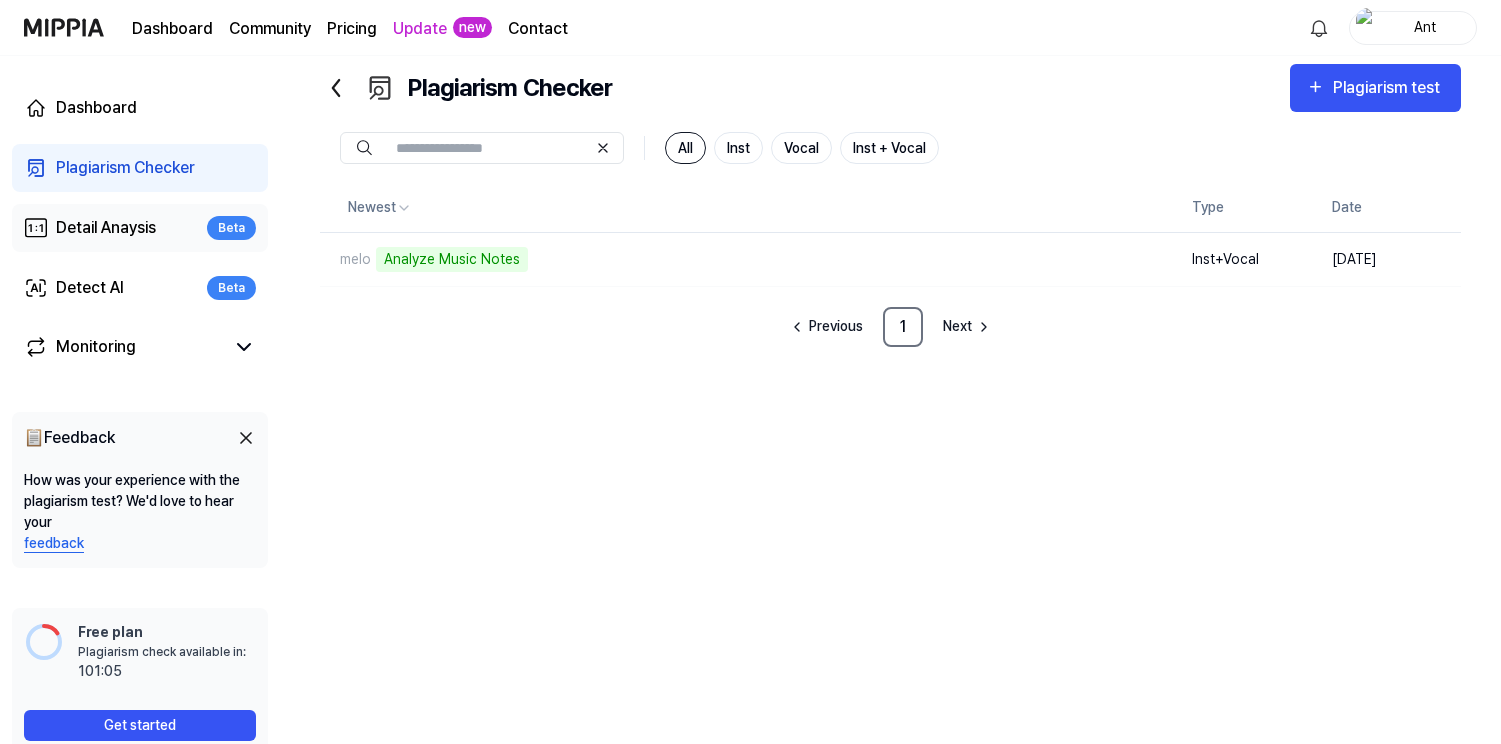 click on "Detail Anaysis" at bounding box center (106, 228) 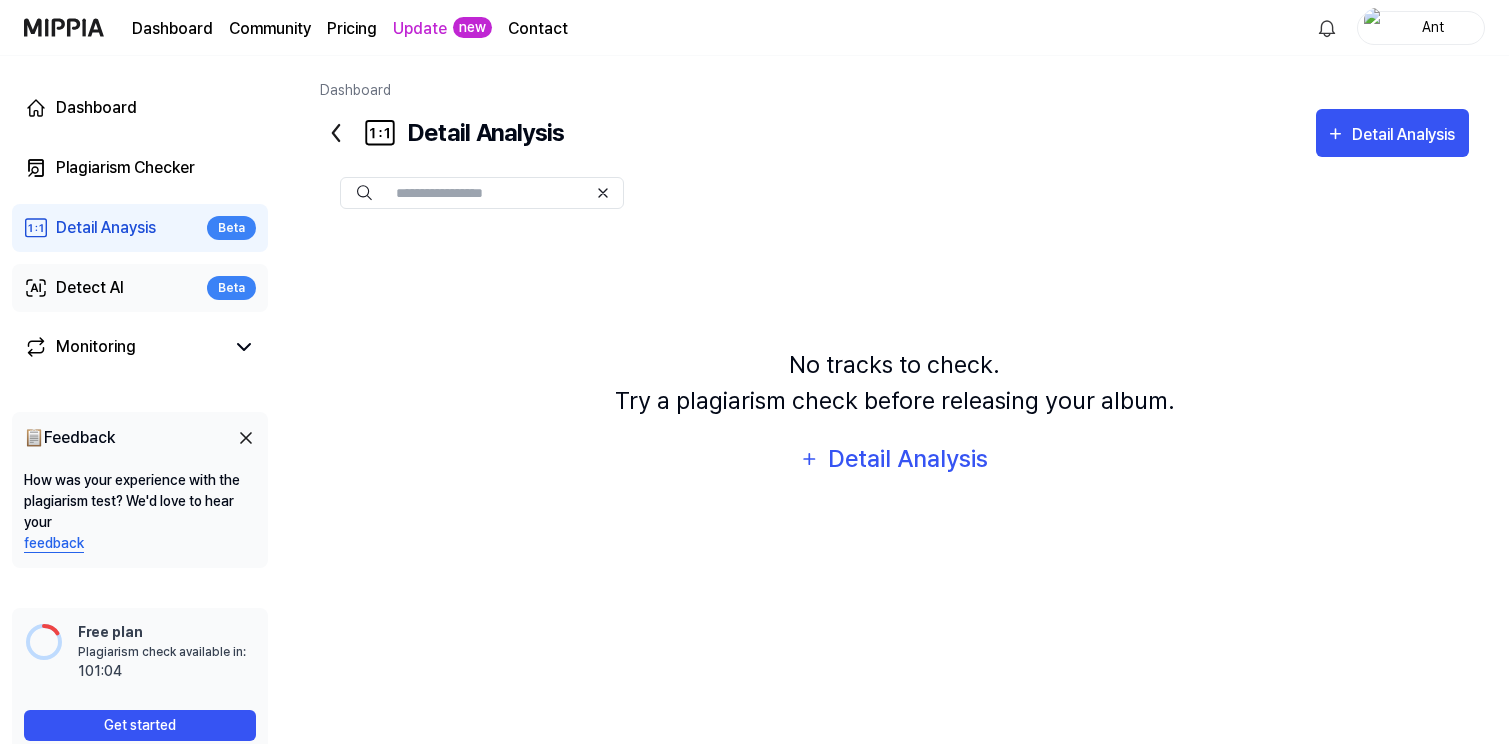 click on "Detect AI Beta" at bounding box center (140, 288) 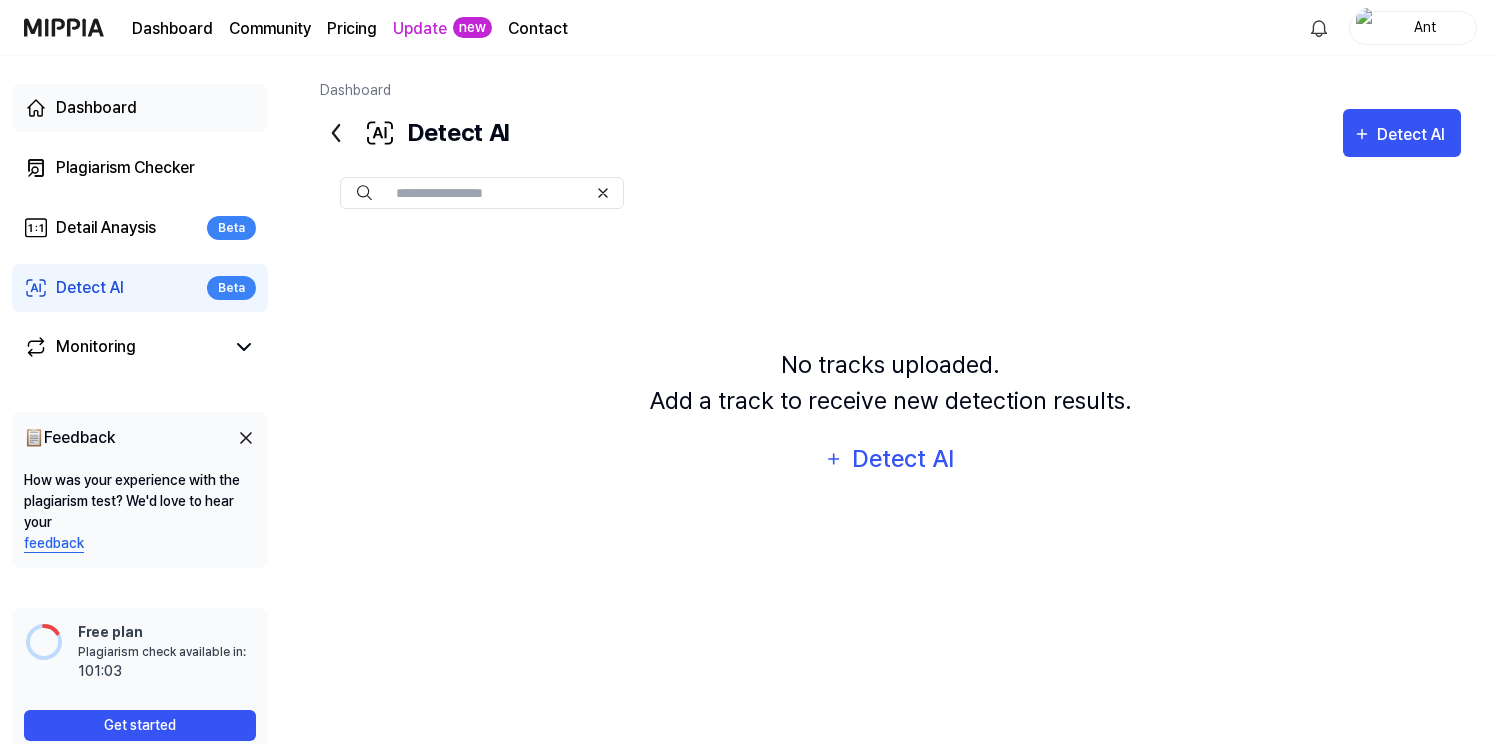 click on "Dashboard" at bounding box center [96, 108] 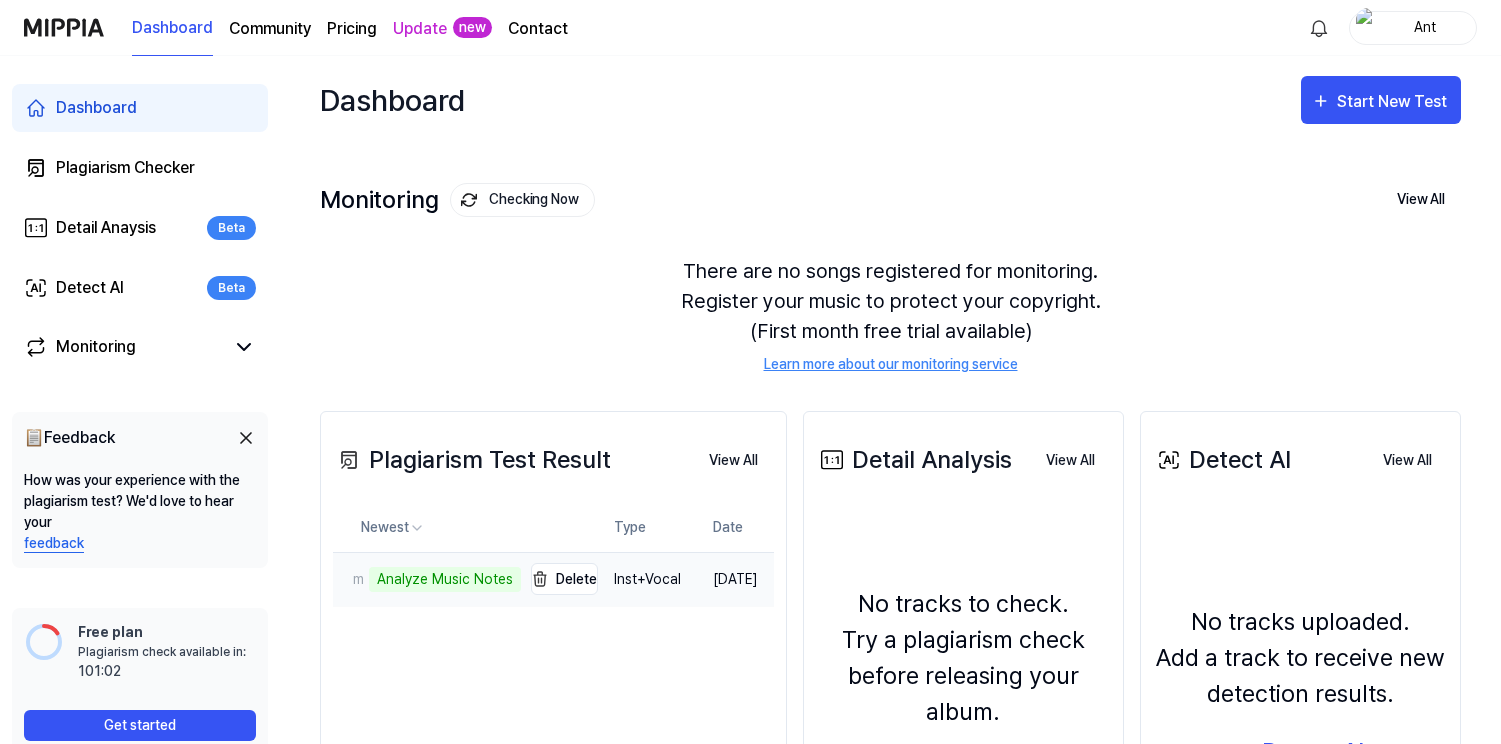 click on "Analyze Music Notes" at bounding box center [445, 579] 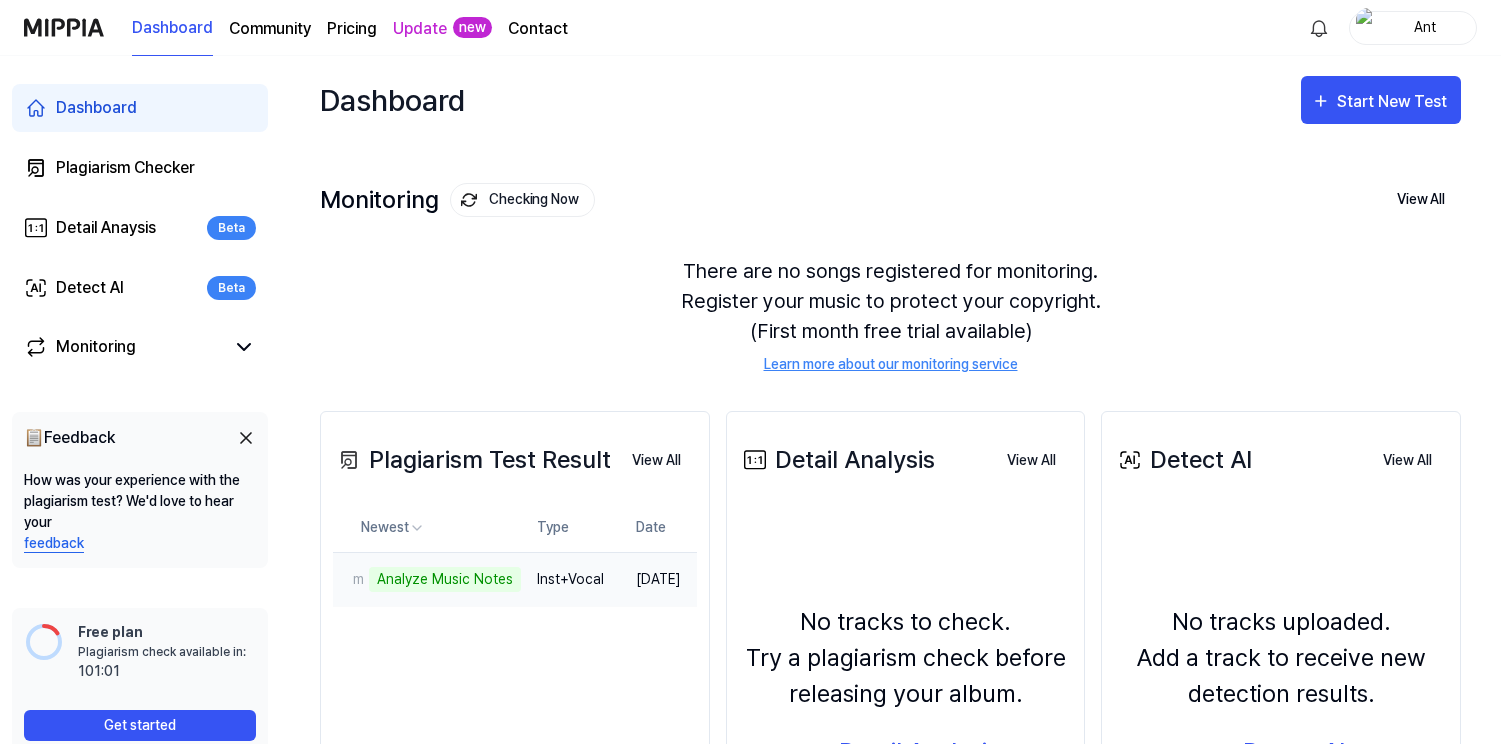 click on "[DATE]" at bounding box center (658, 579) 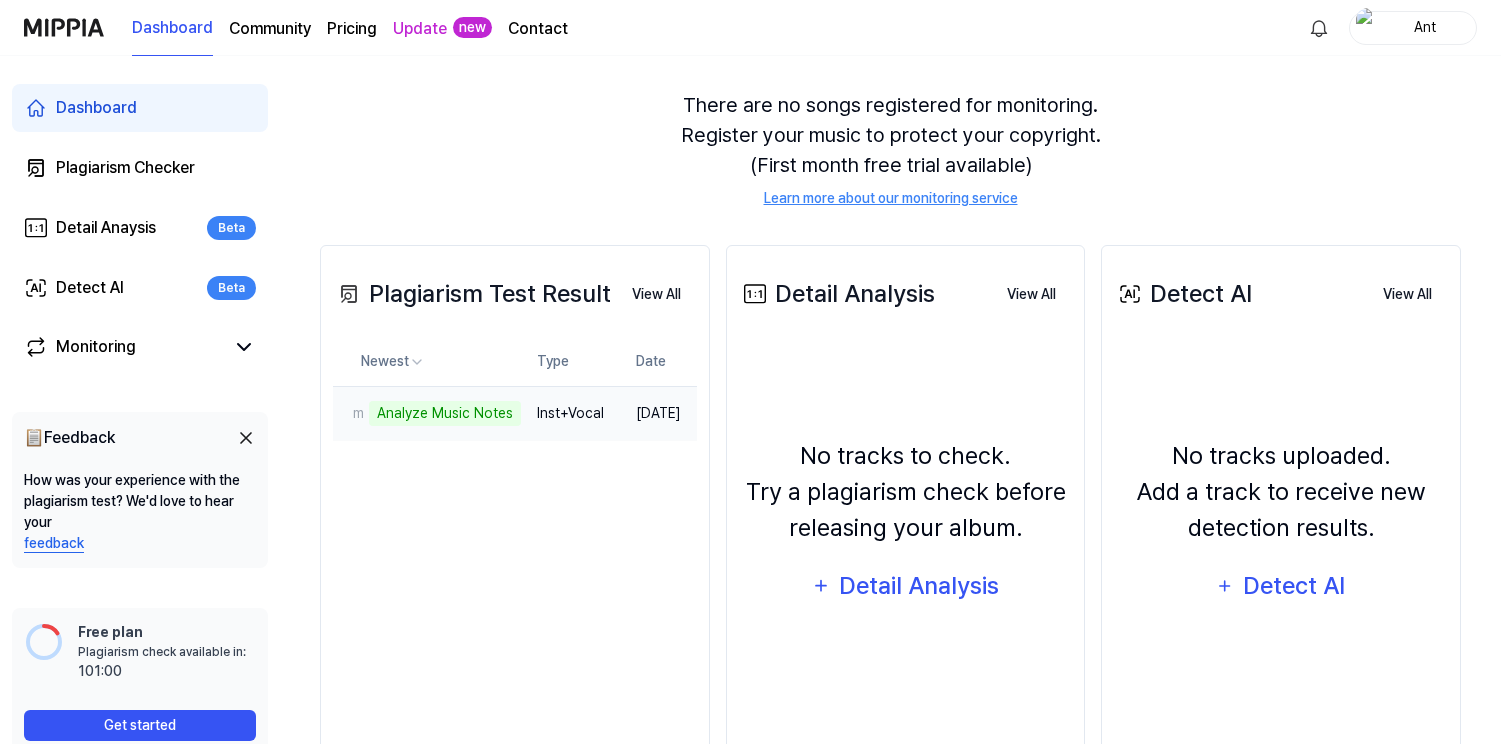 scroll, scrollTop: 0, scrollLeft: 0, axis: both 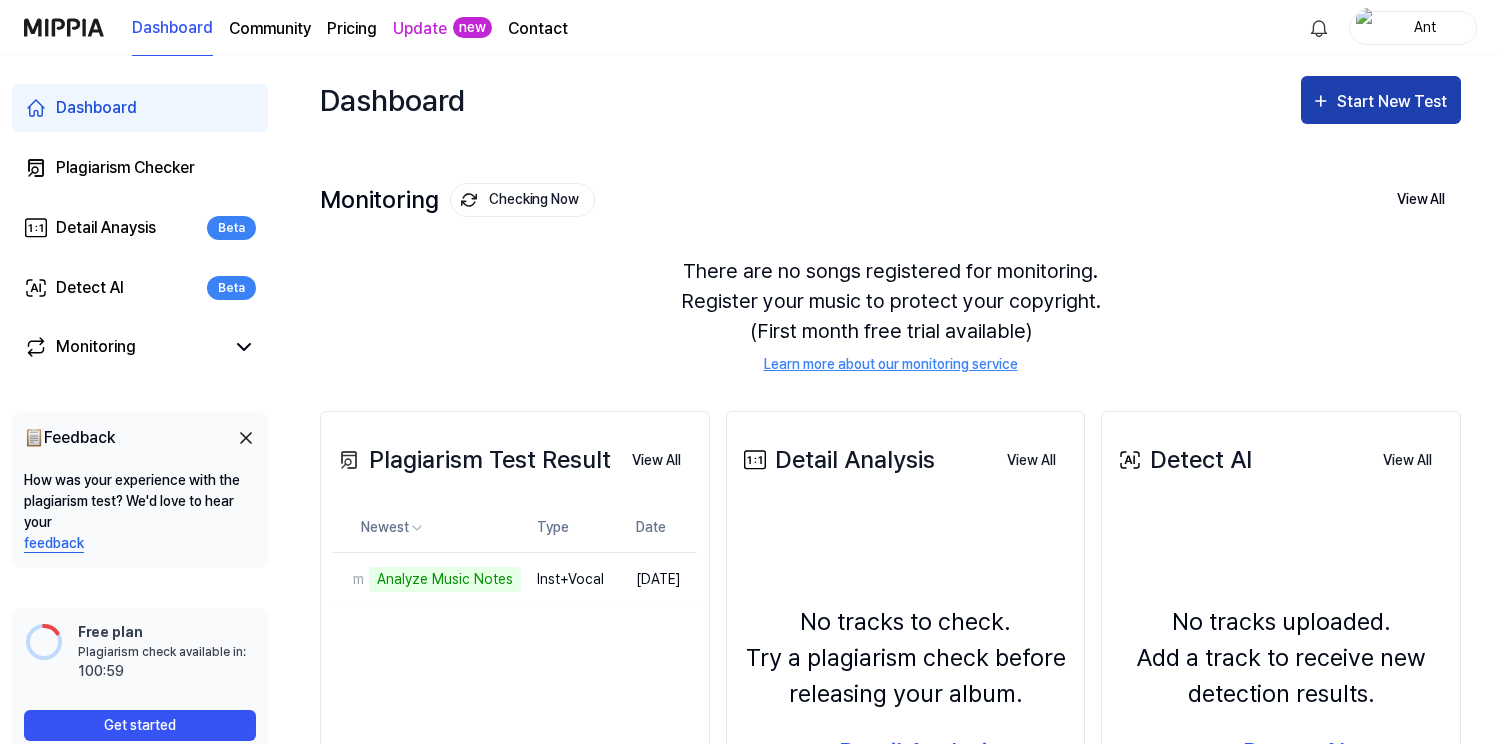 click on "Start New Test" at bounding box center [1394, 102] 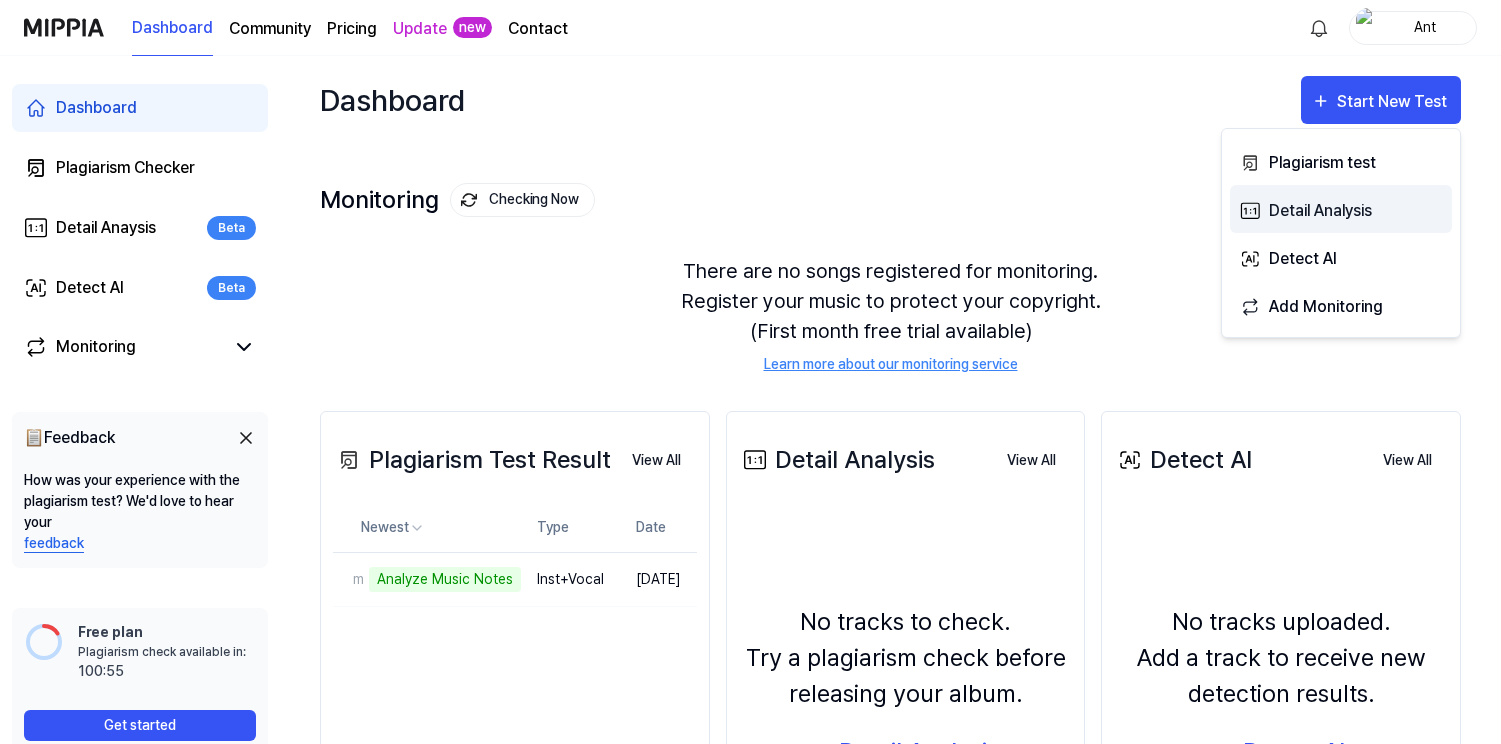 click on "Detail Analysis" at bounding box center [1356, 211] 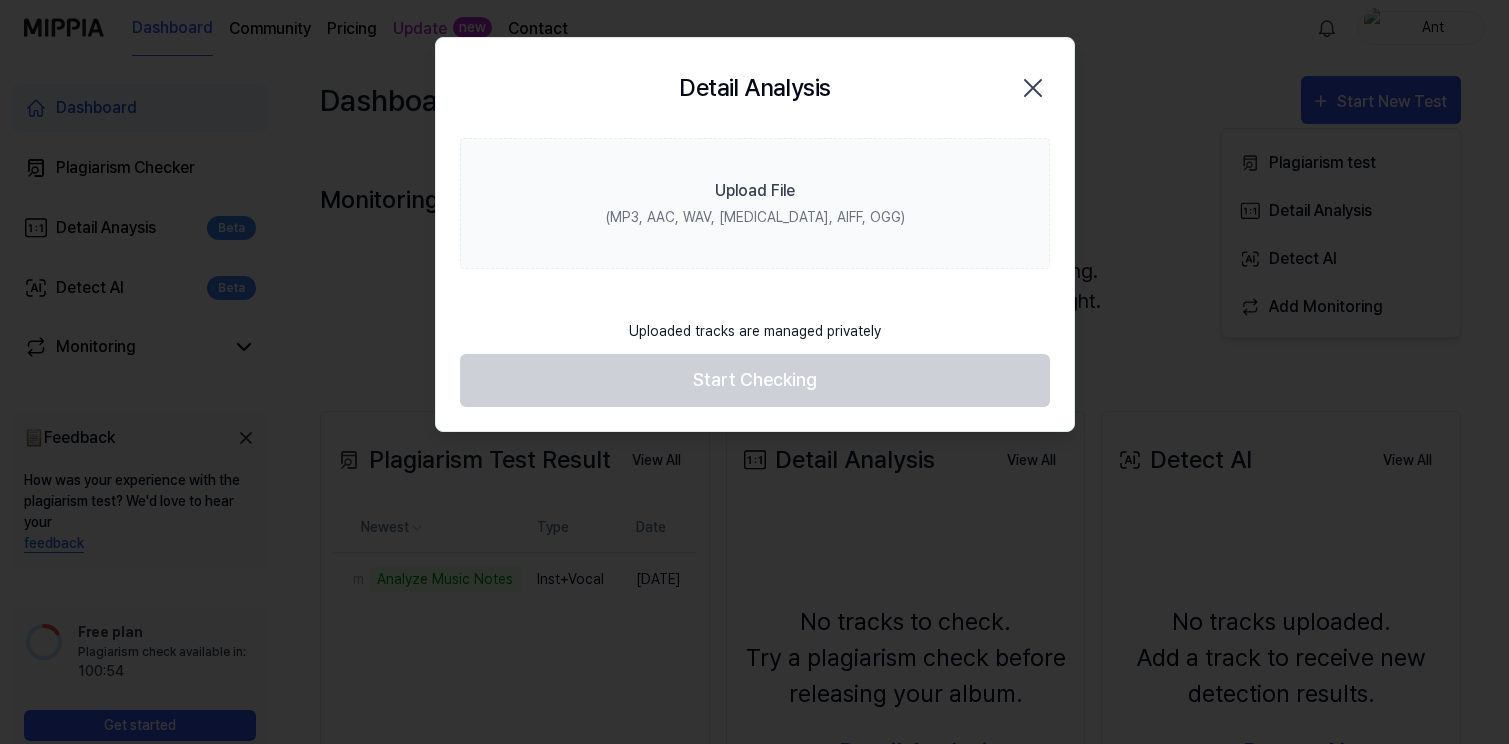 click 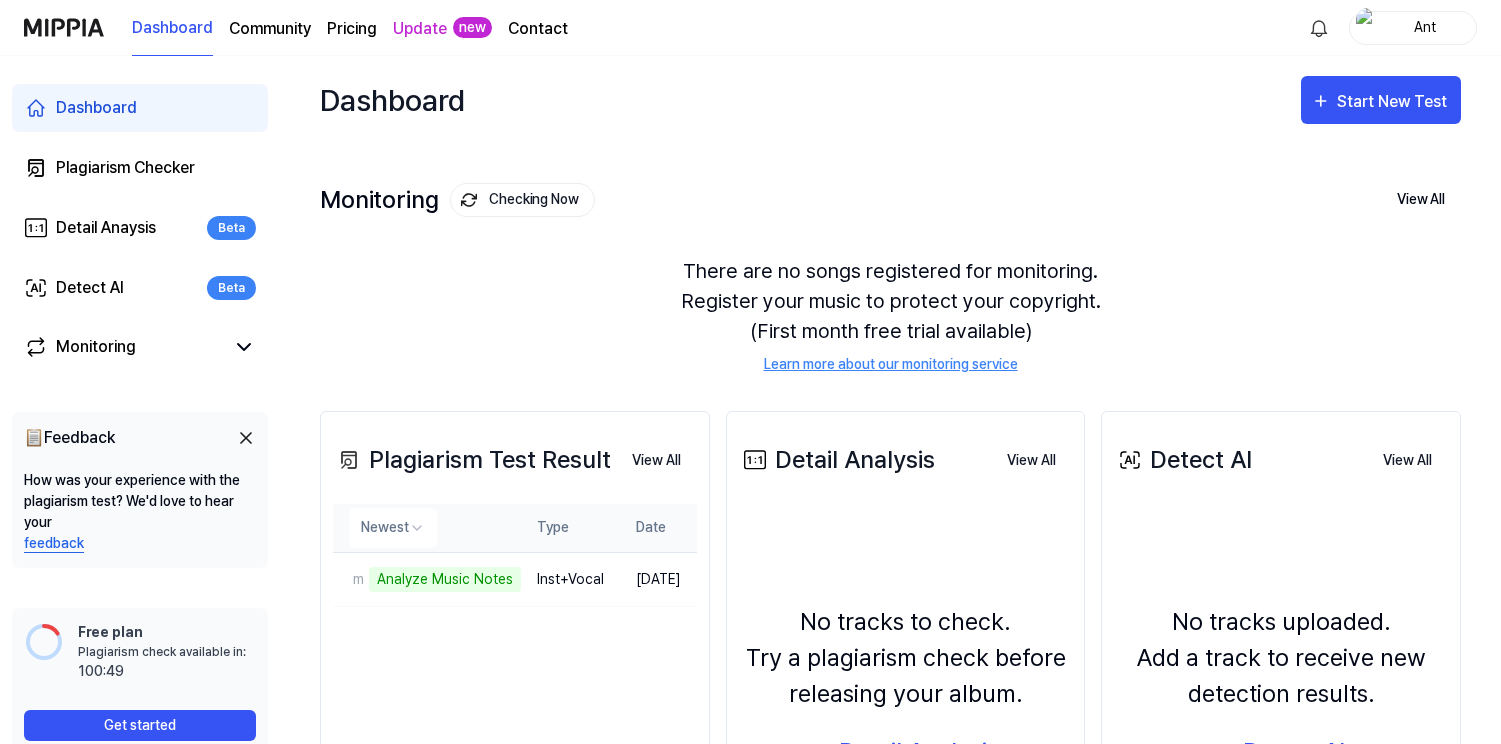 click on "Newest" at bounding box center (427, 528) 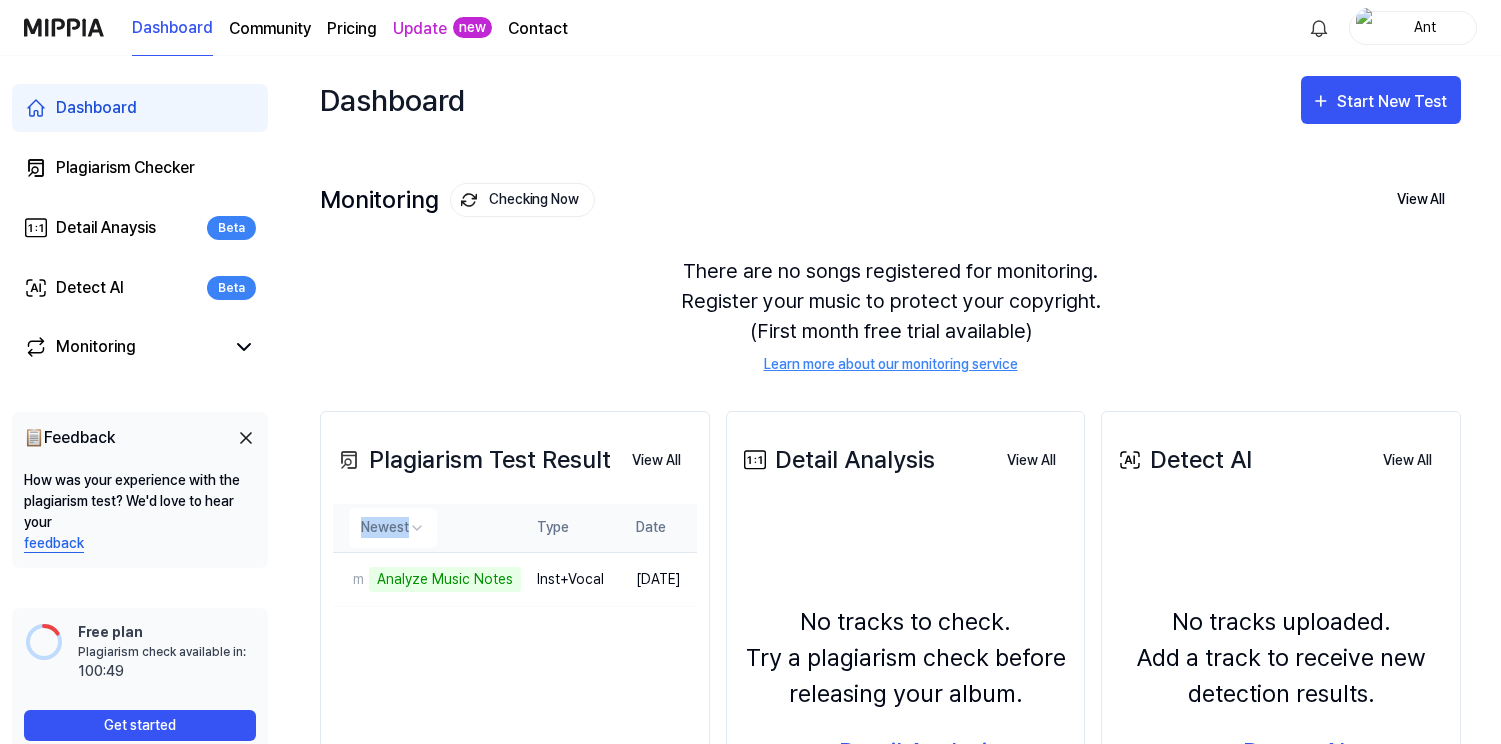 click on "Newest" at bounding box center [427, 528] 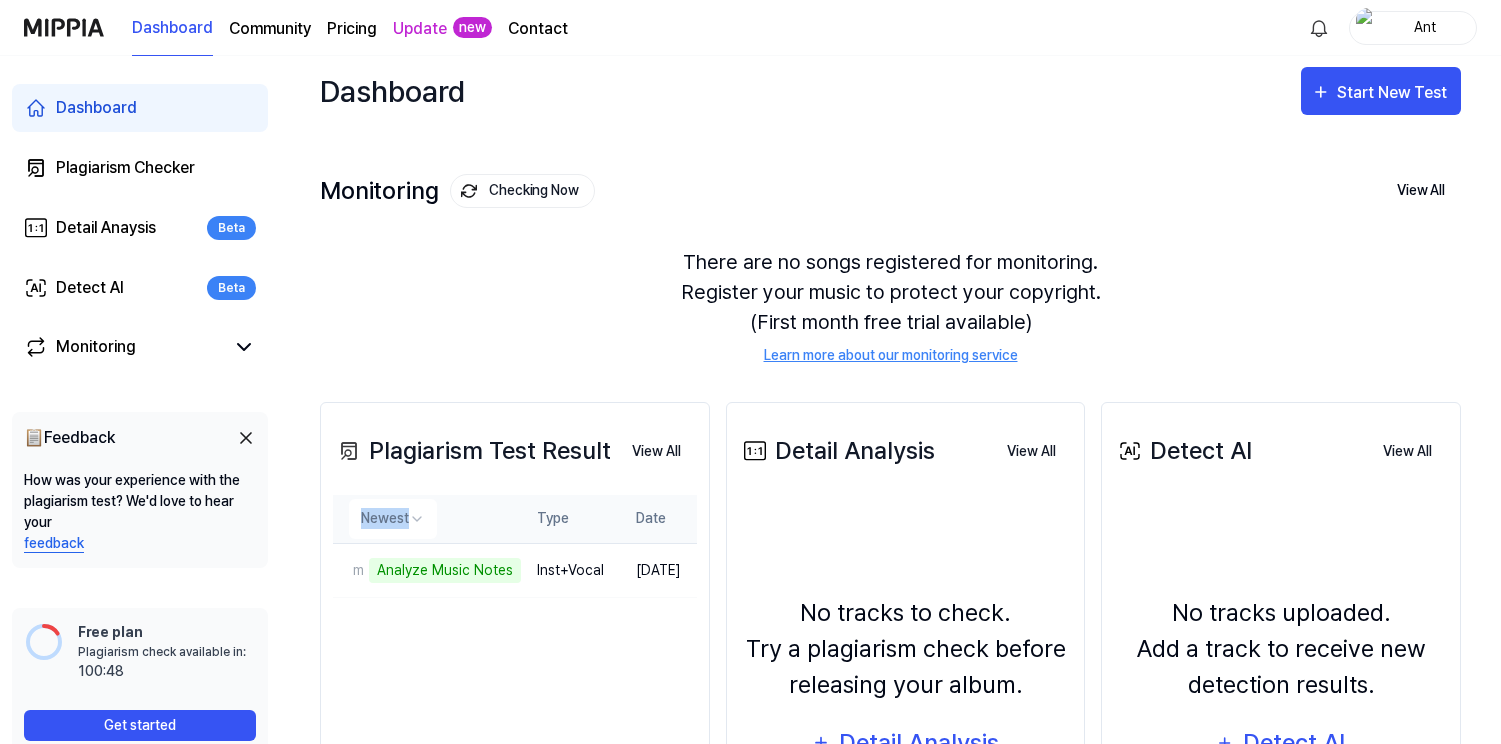 scroll, scrollTop: 14, scrollLeft: 0, axis: vertical 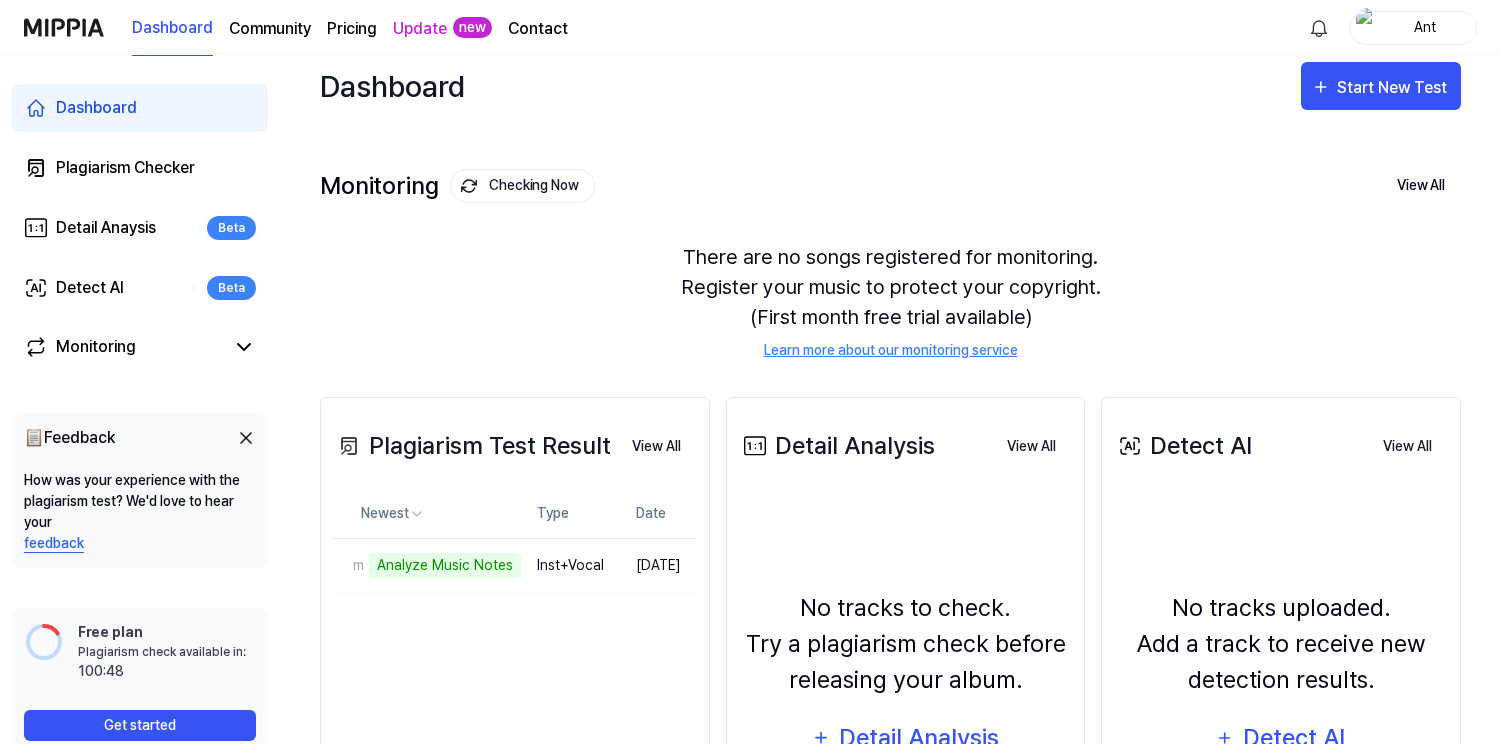 click on "Plagiarism Test Result View All Plagiarism Test Result Newest Type Date melo Analyze Music Notes Delete Inst+Vocal Jul 9, 2025 View All" at bounding box center (515, 662) 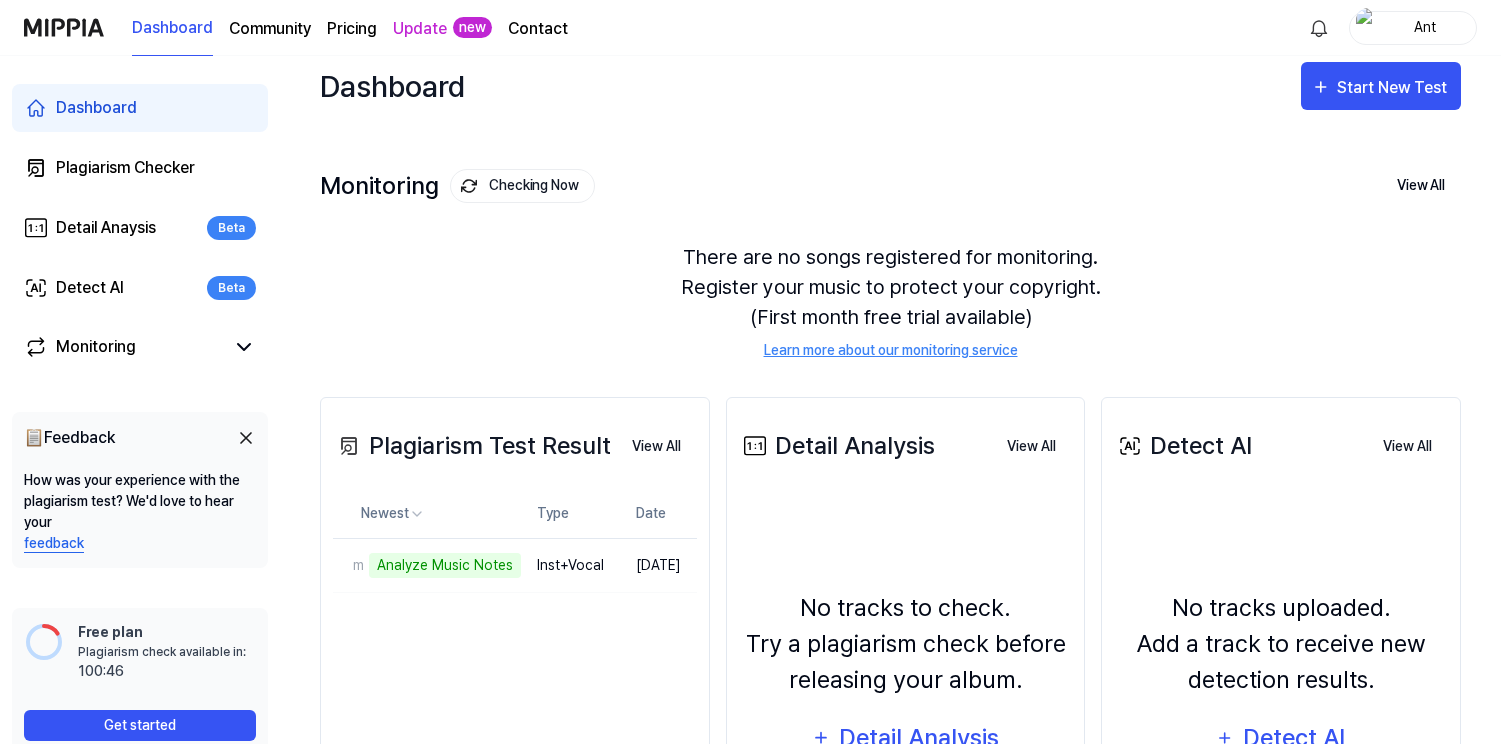 scroll, scrollTop: 237, scrollLeft: 0, axis: vertical 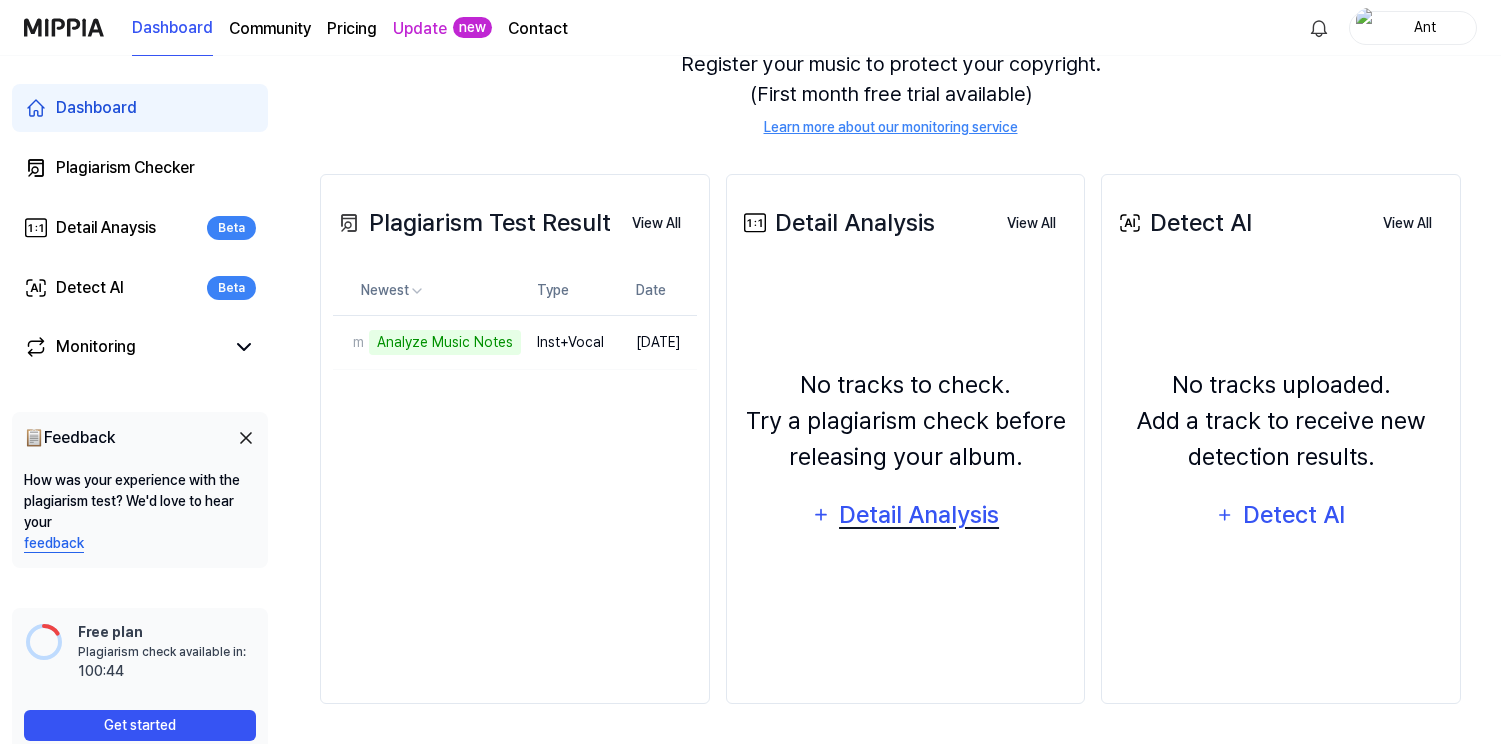 click on "Detail Analysis" at bounding box center (918, 515) 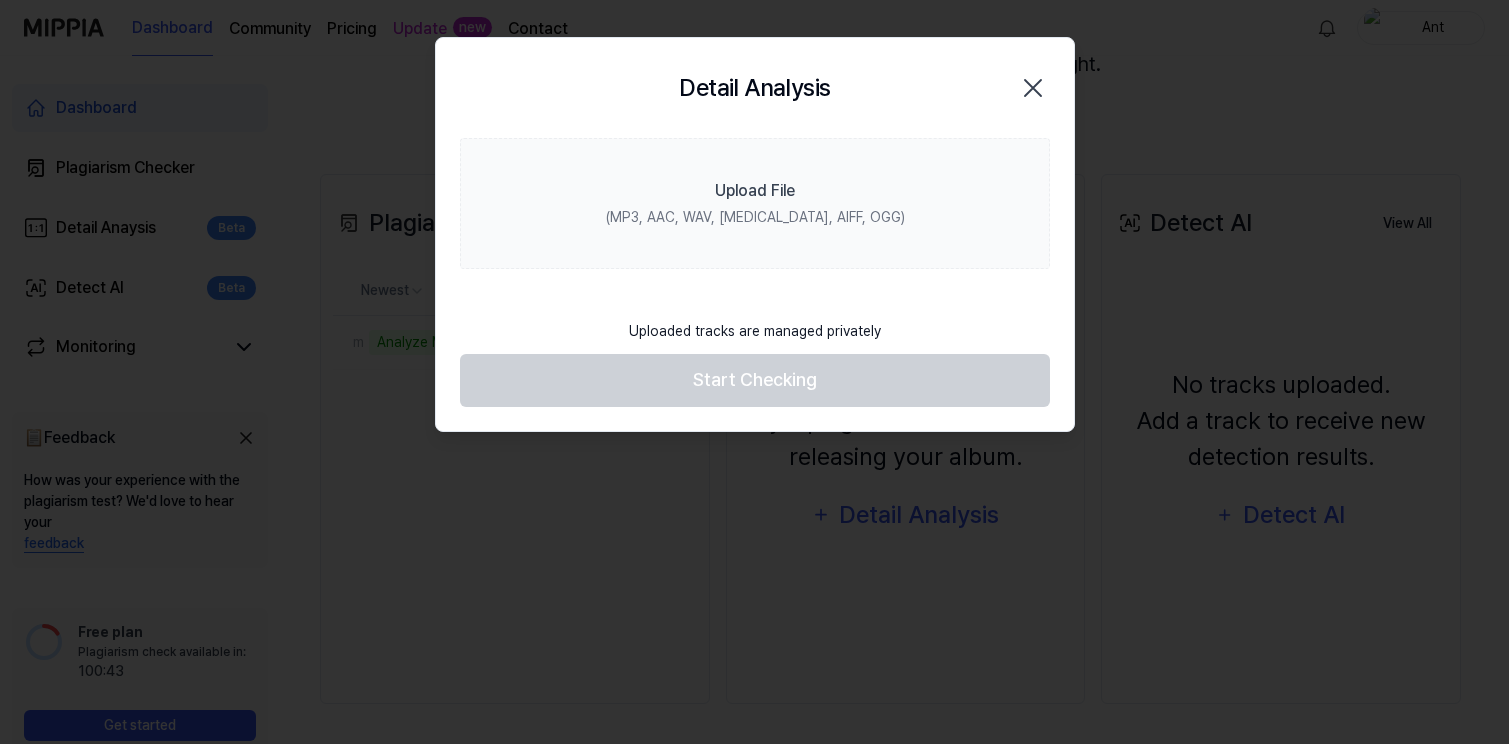 click 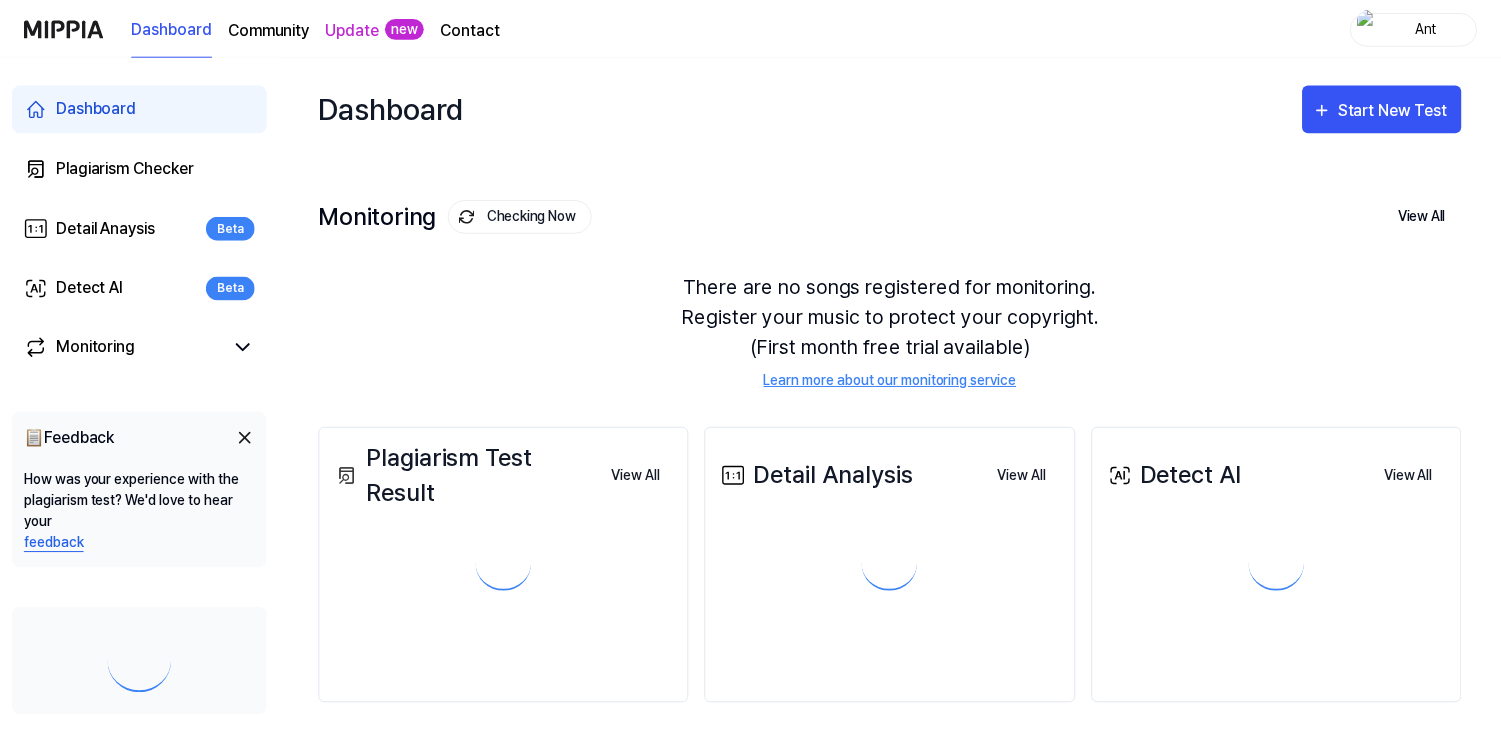 scroll, scrollTop: 0, scrollLeft: 0, axis: both 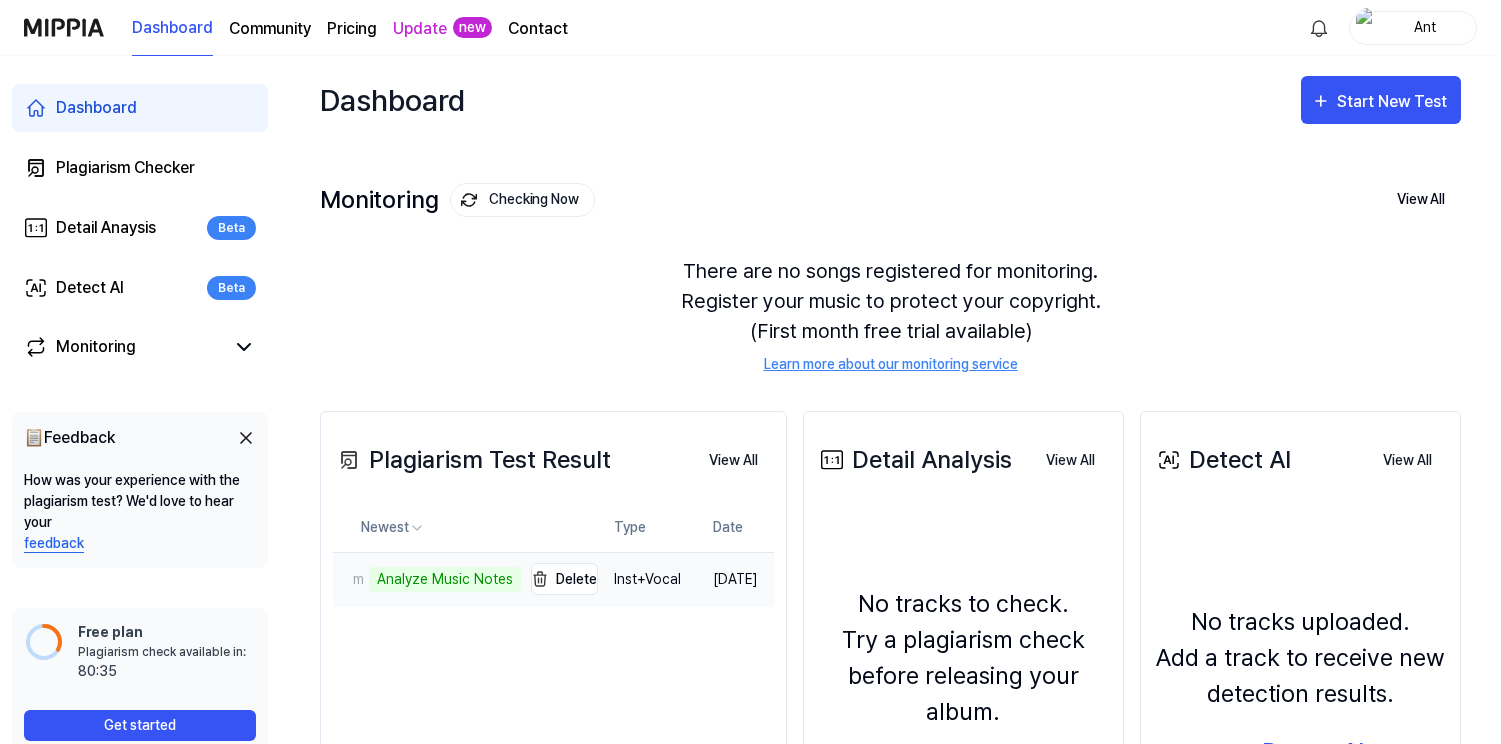 click on "Analyze Music Notes" at bounding box center [445, 579] 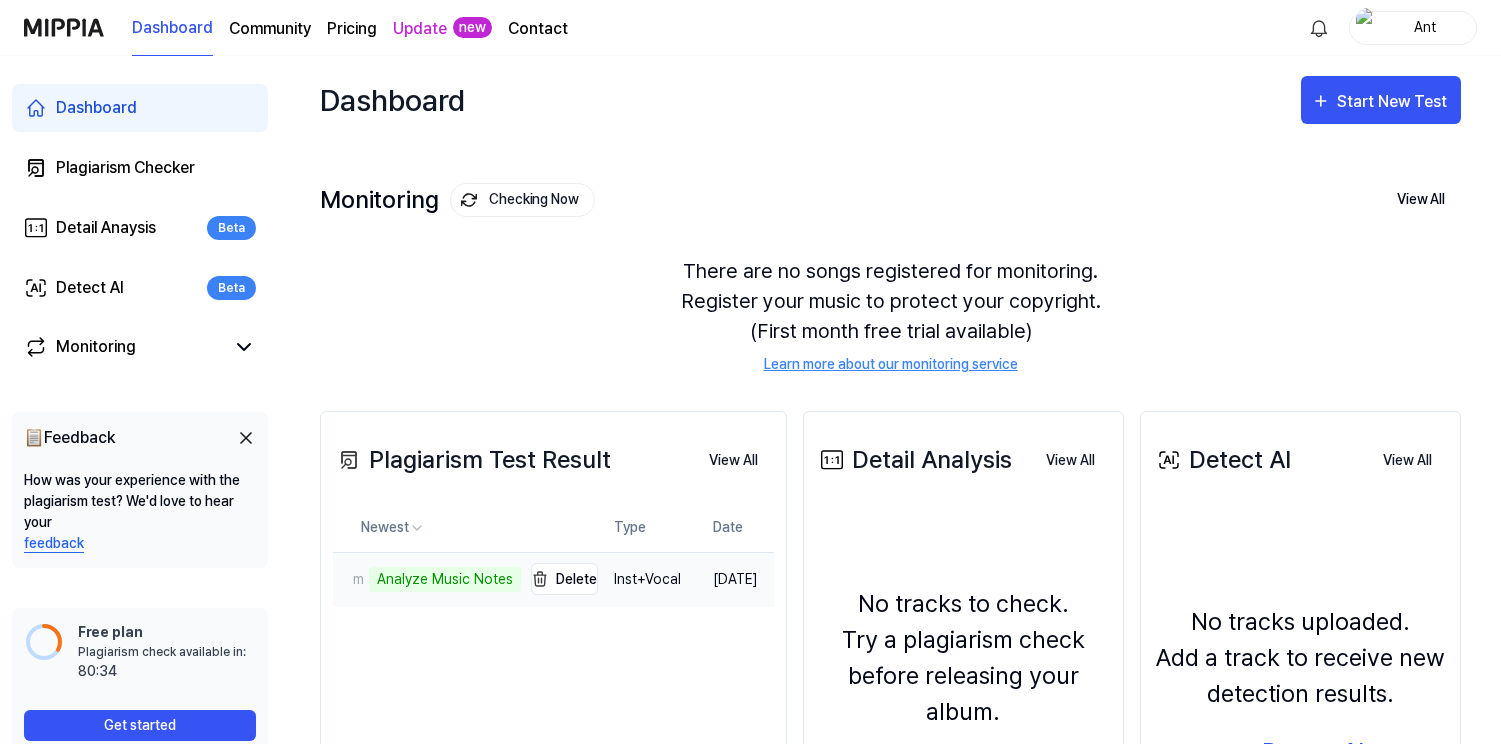 click on "Analyze Music Notes" at bounding box center [445, 579] 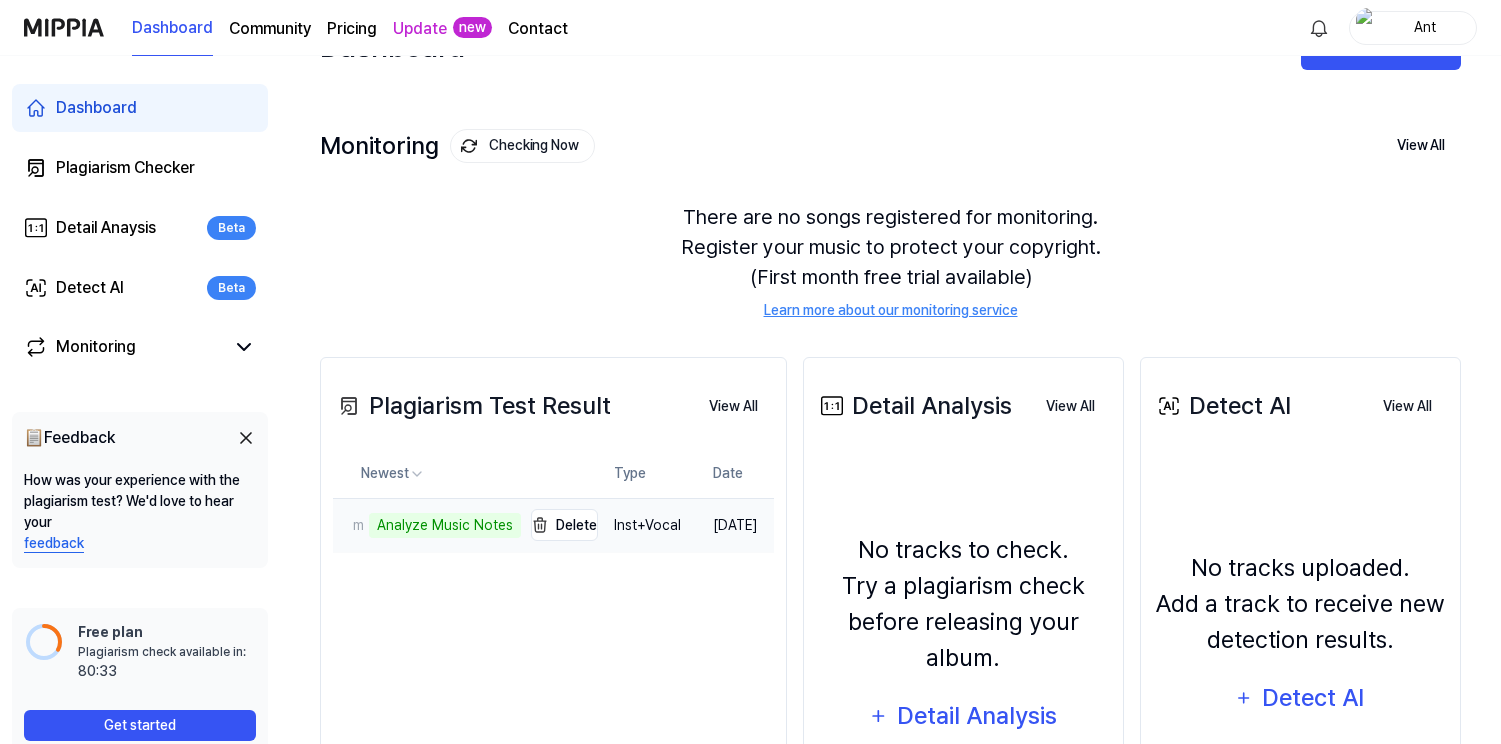 scroll, scrollTop: 84, scrollLeft: 0, axis: vertical 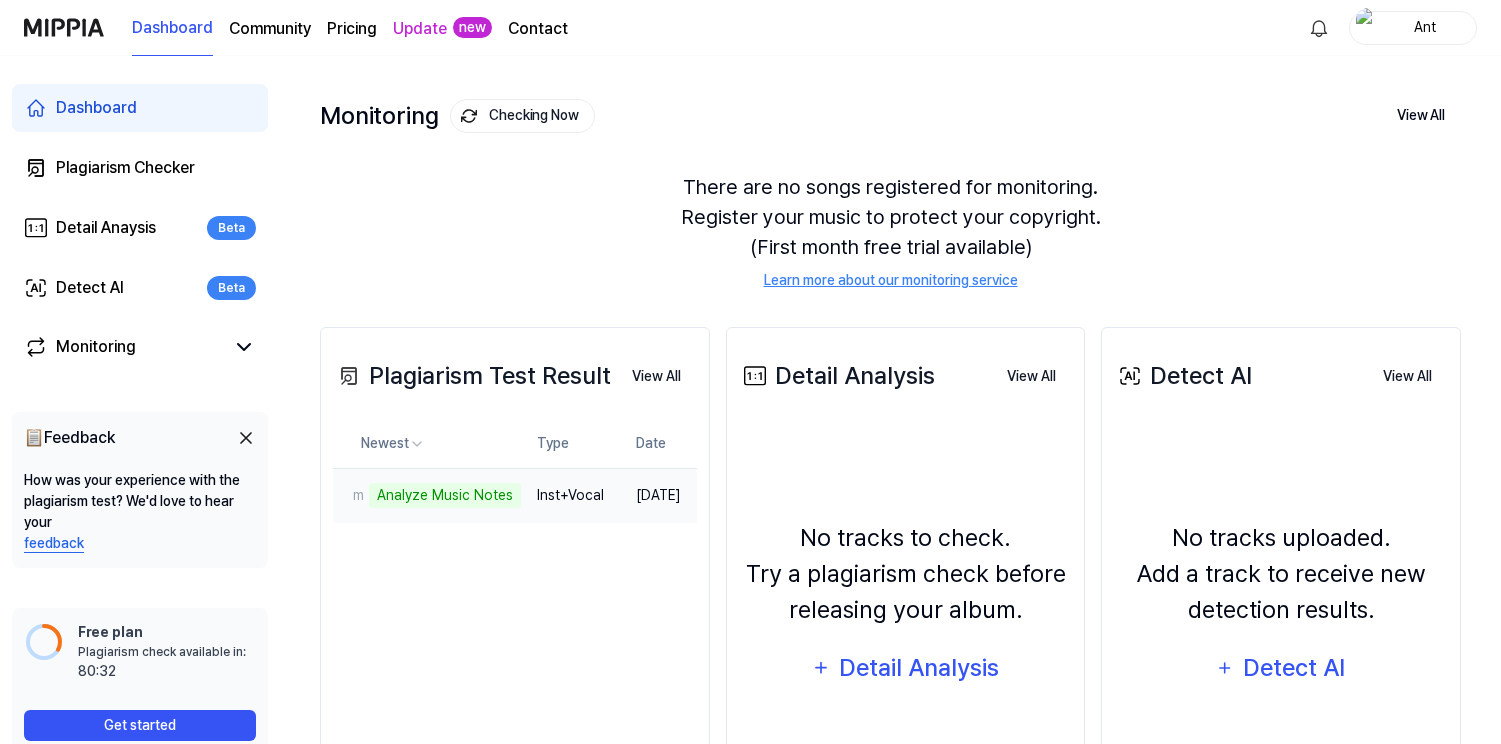click on "Inst+Vocal" at bounding box center (570, 495) 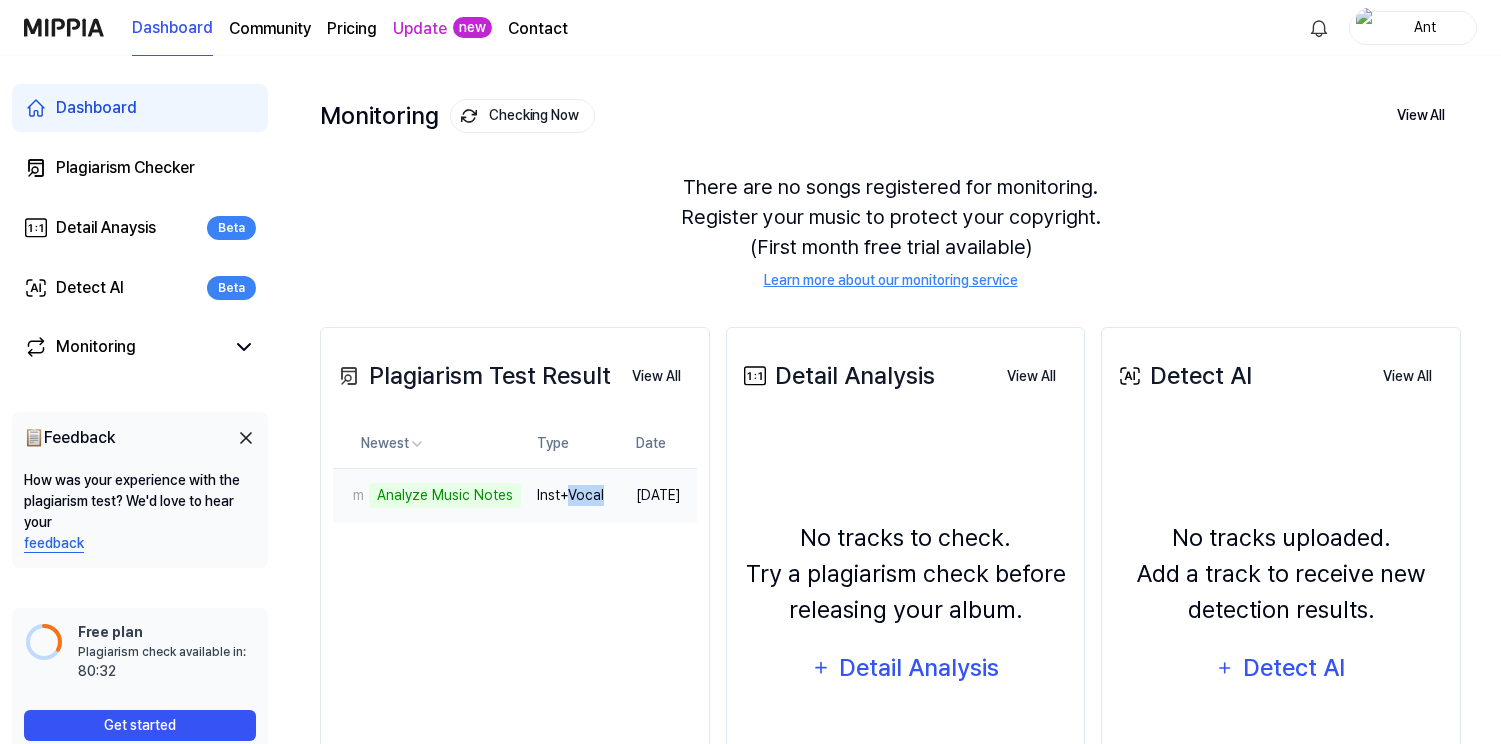 click on "Inst+Vocal" at bounding box center (570, 495) 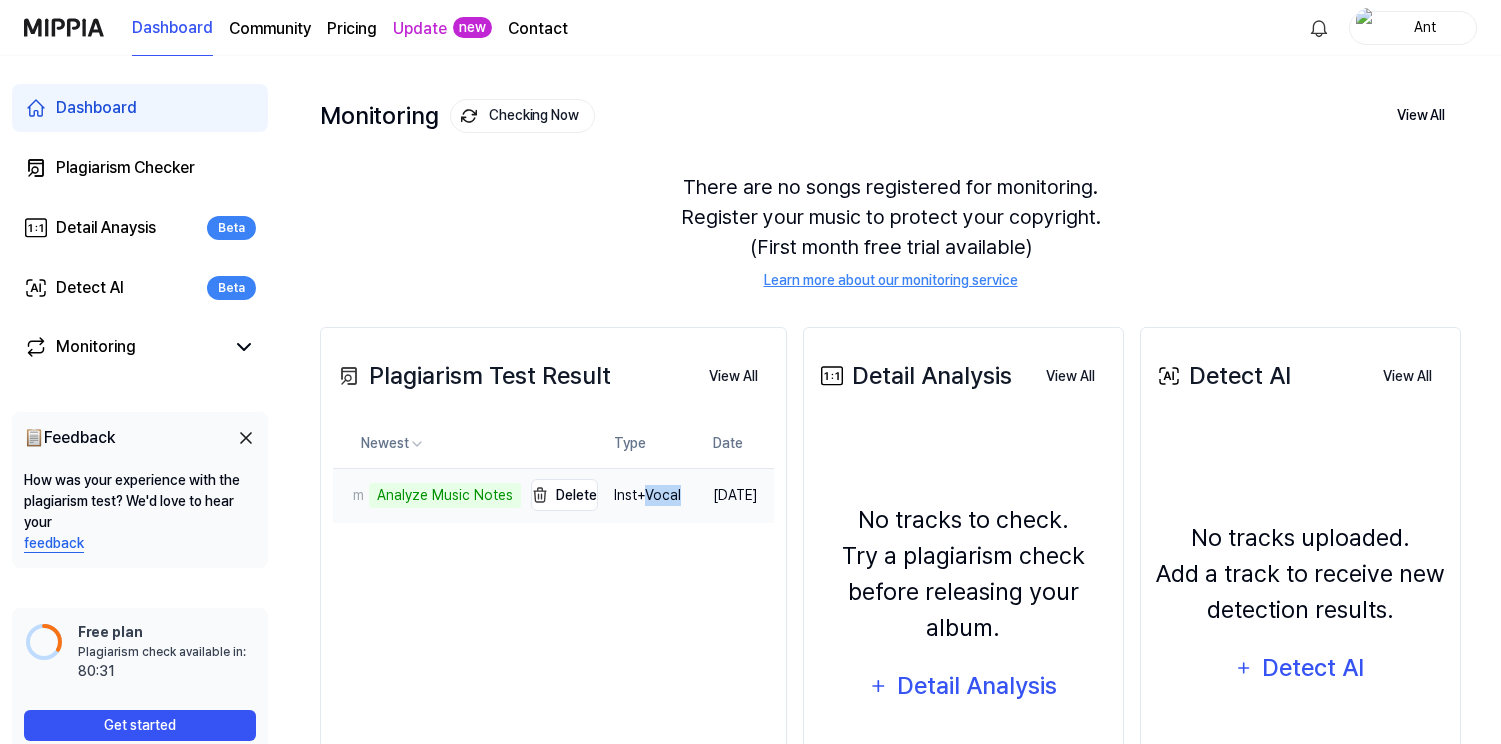 click on "Analyze Music Notes" at bounding box center (445, 495) 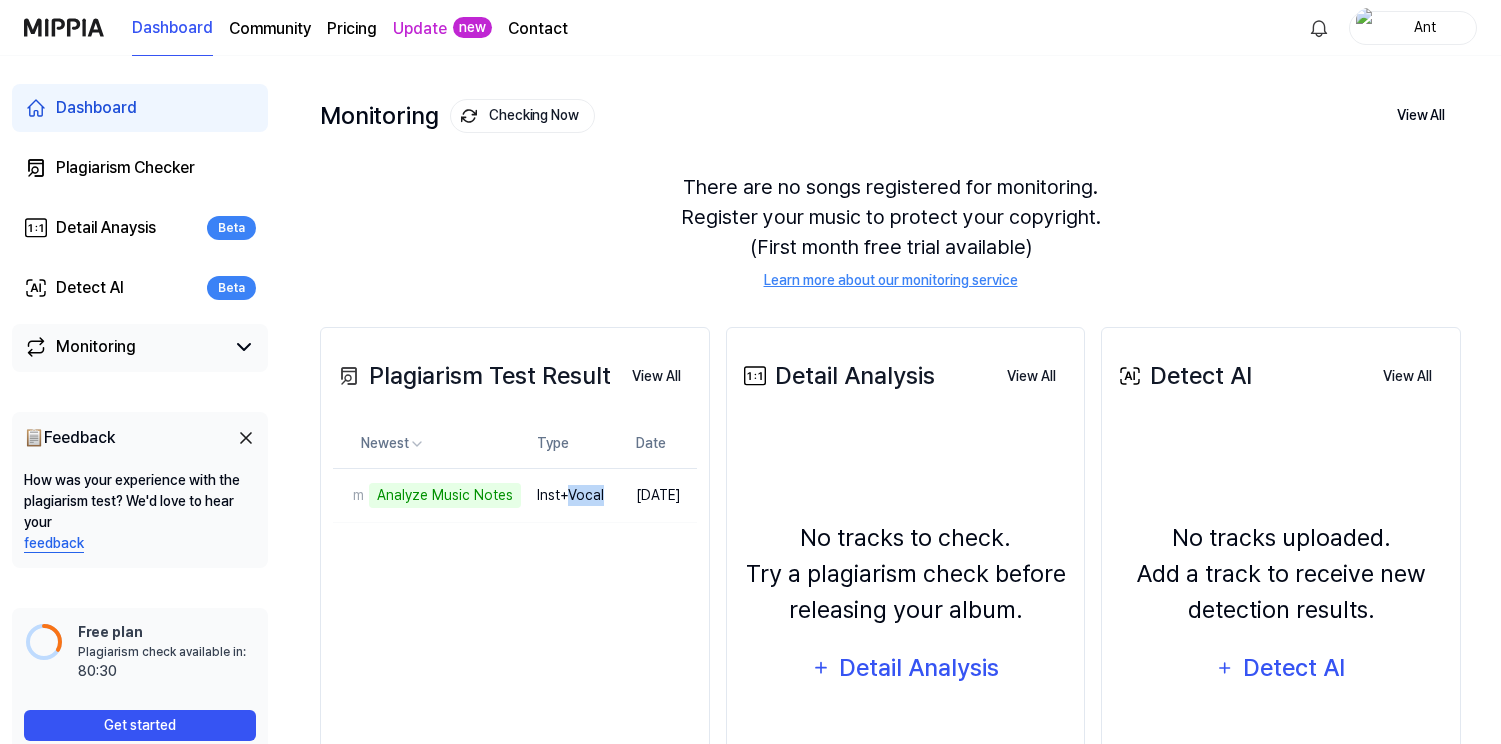 click on "Monitoring" at bounding box center (96, 347) 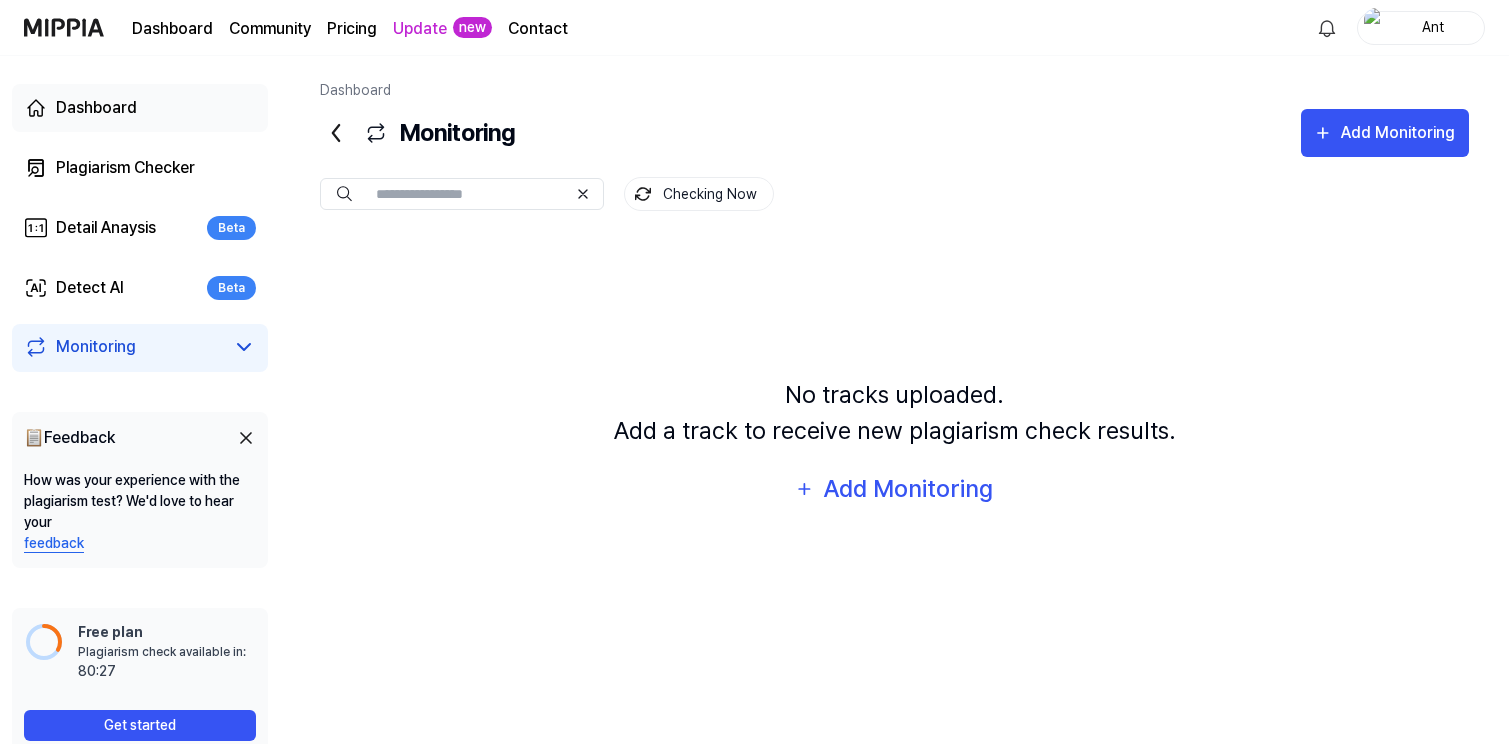 click on "Dashboard" at bounding box center (96, 108) 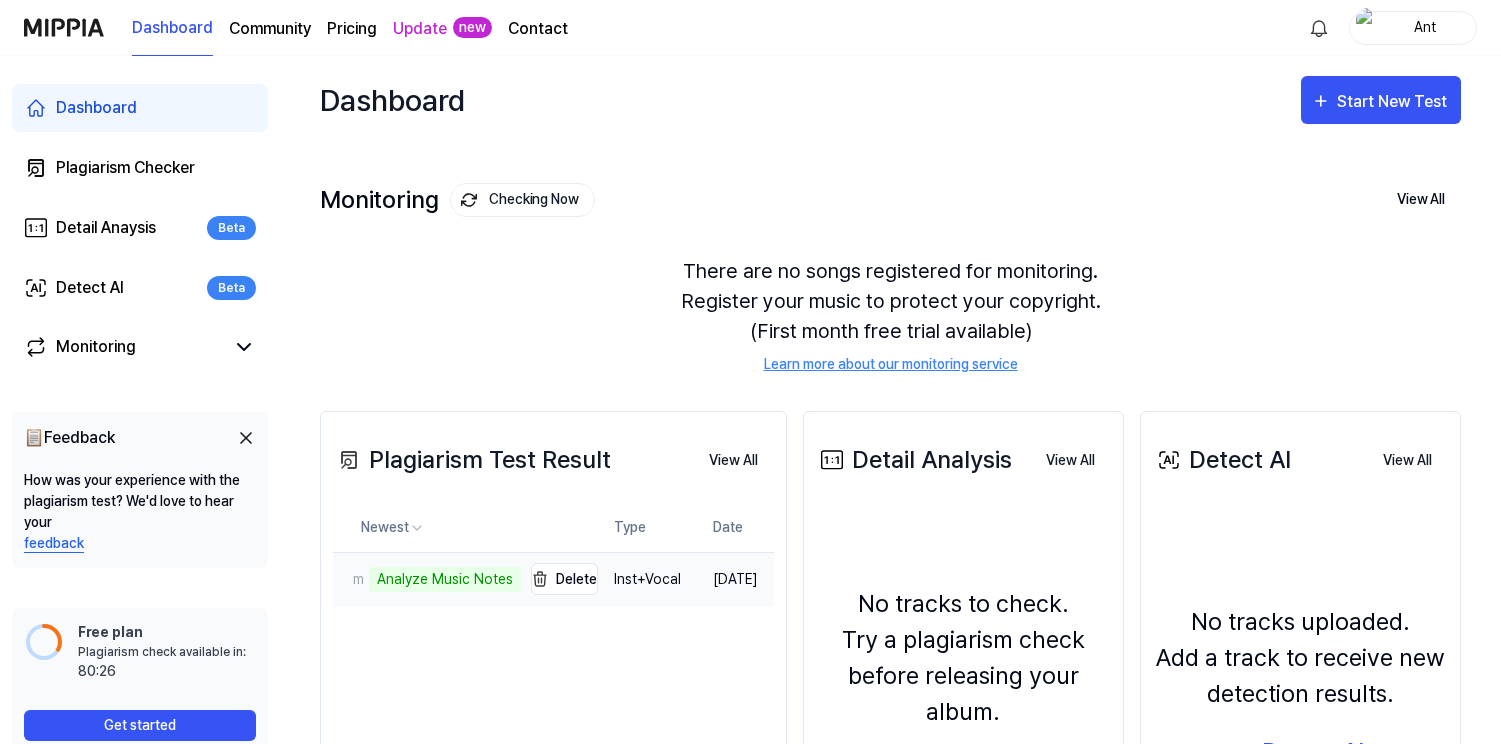 click on "Analyze Music Notes" at bounding box center (445, 579) 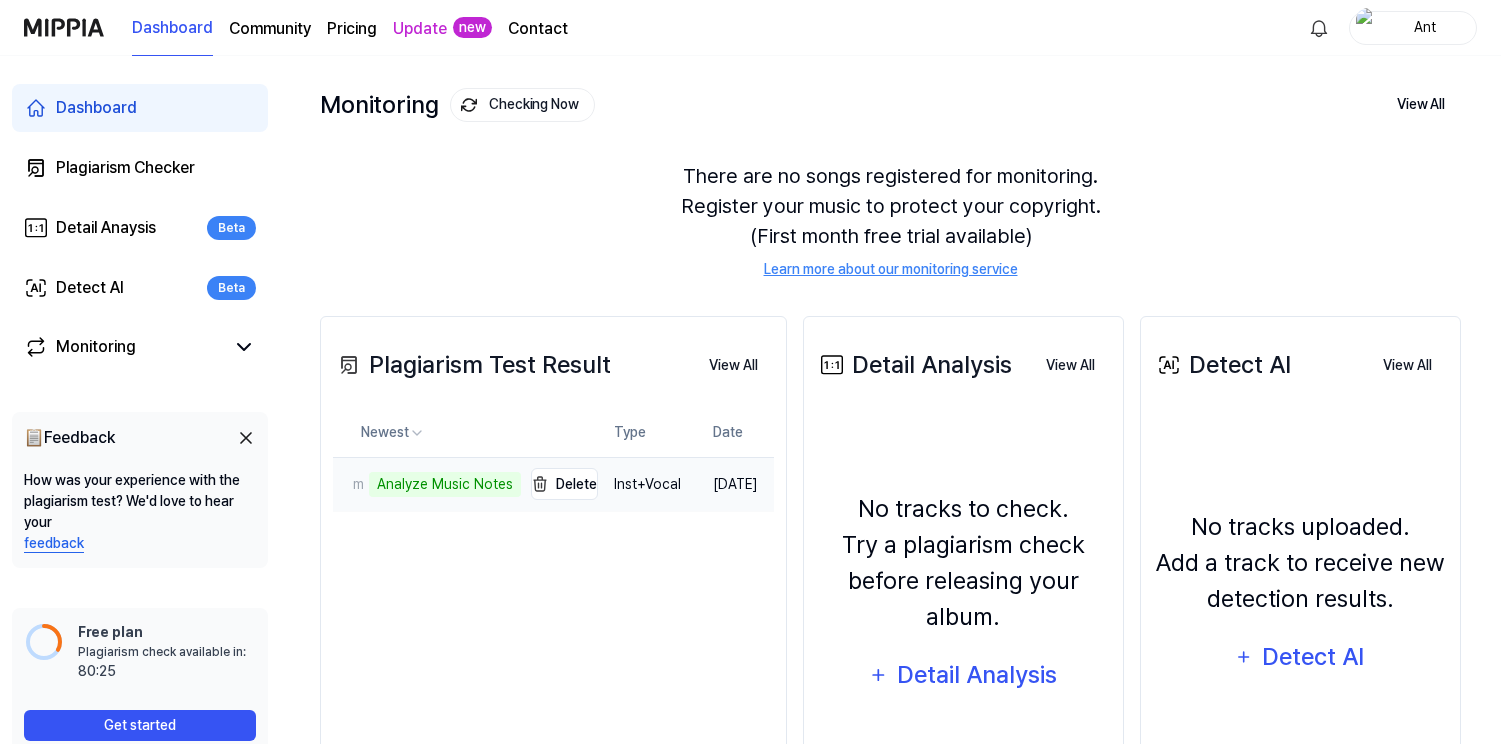 scroll, scrollTop: 105, scrollLeft: 0, axis: vertical 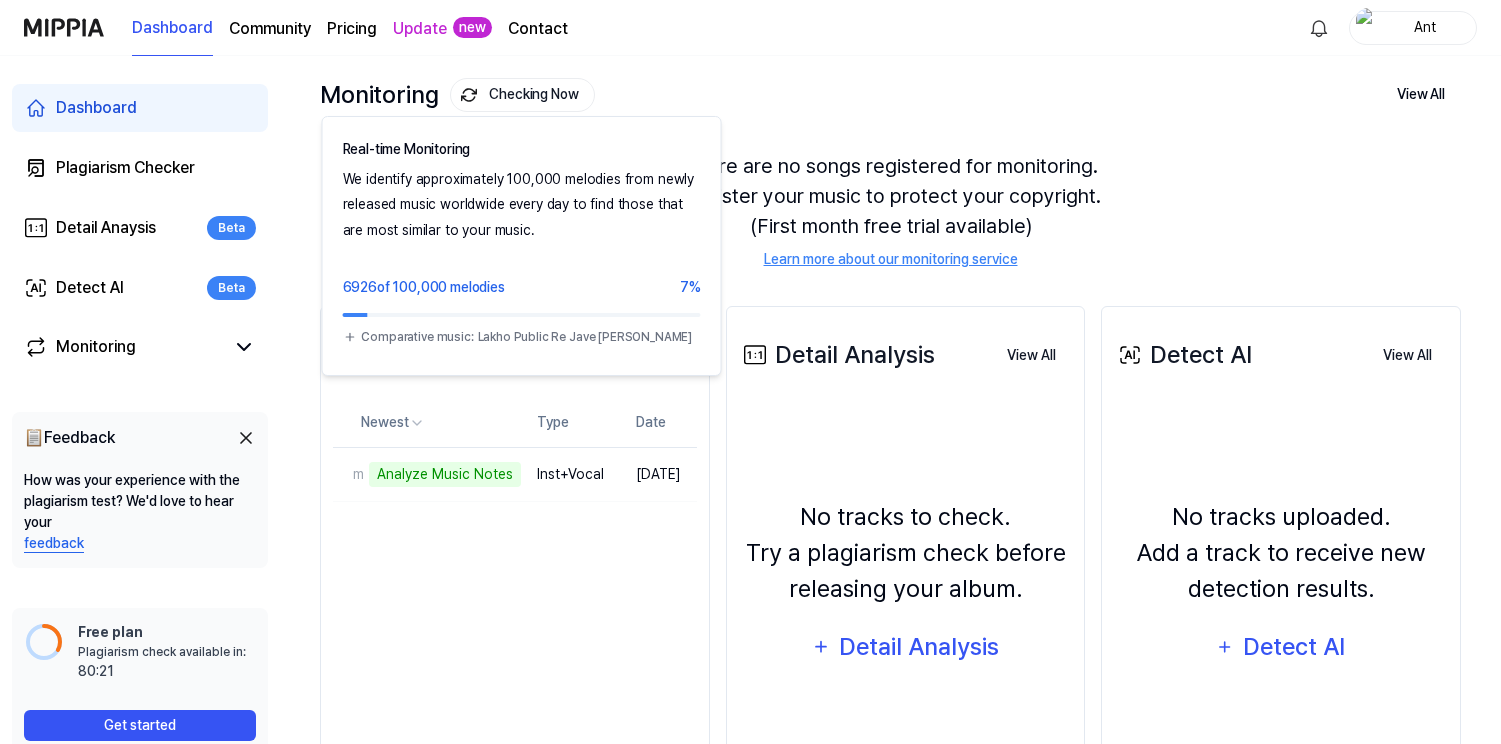 click on "Checking Now" at bounding box center (522, 95) 